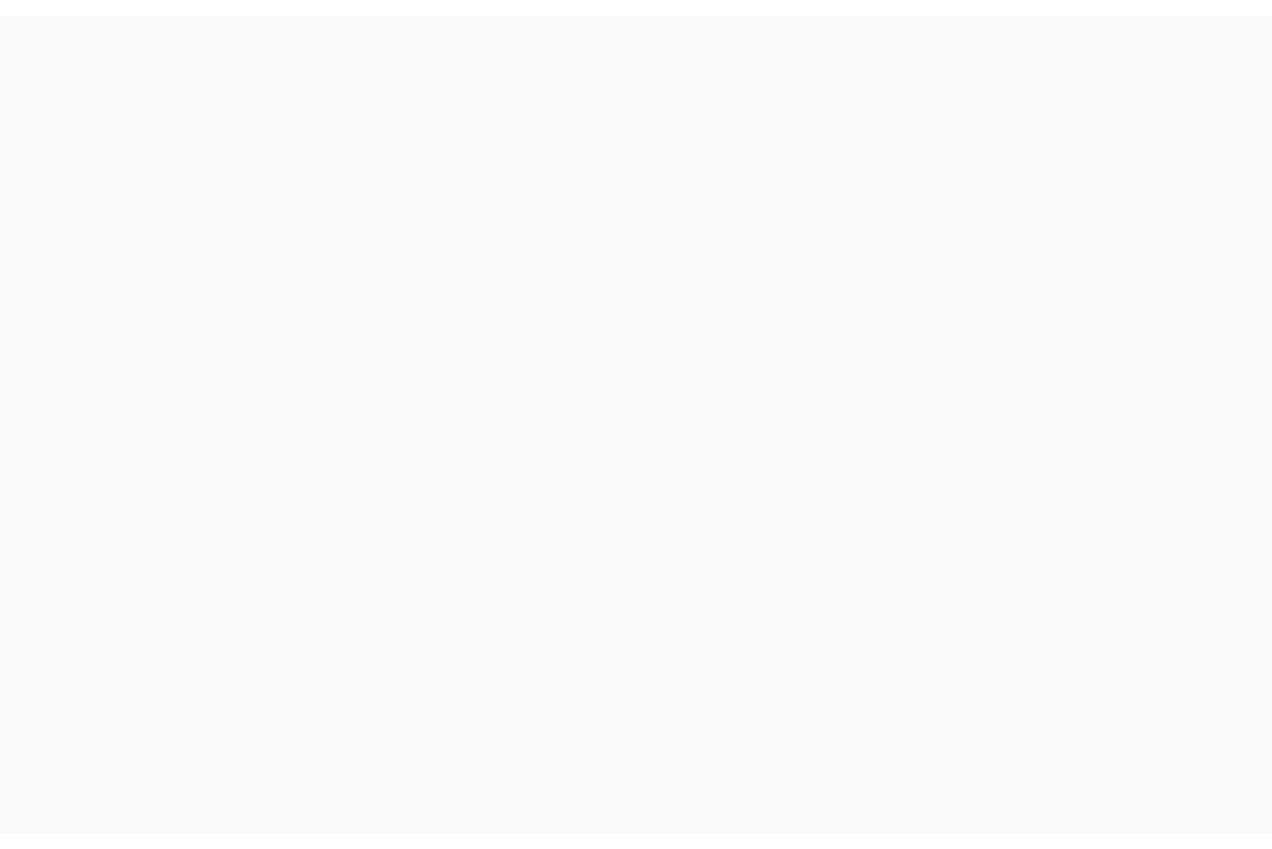 scroll, scrollTop: 0, scrollLeft: 0, axis: both 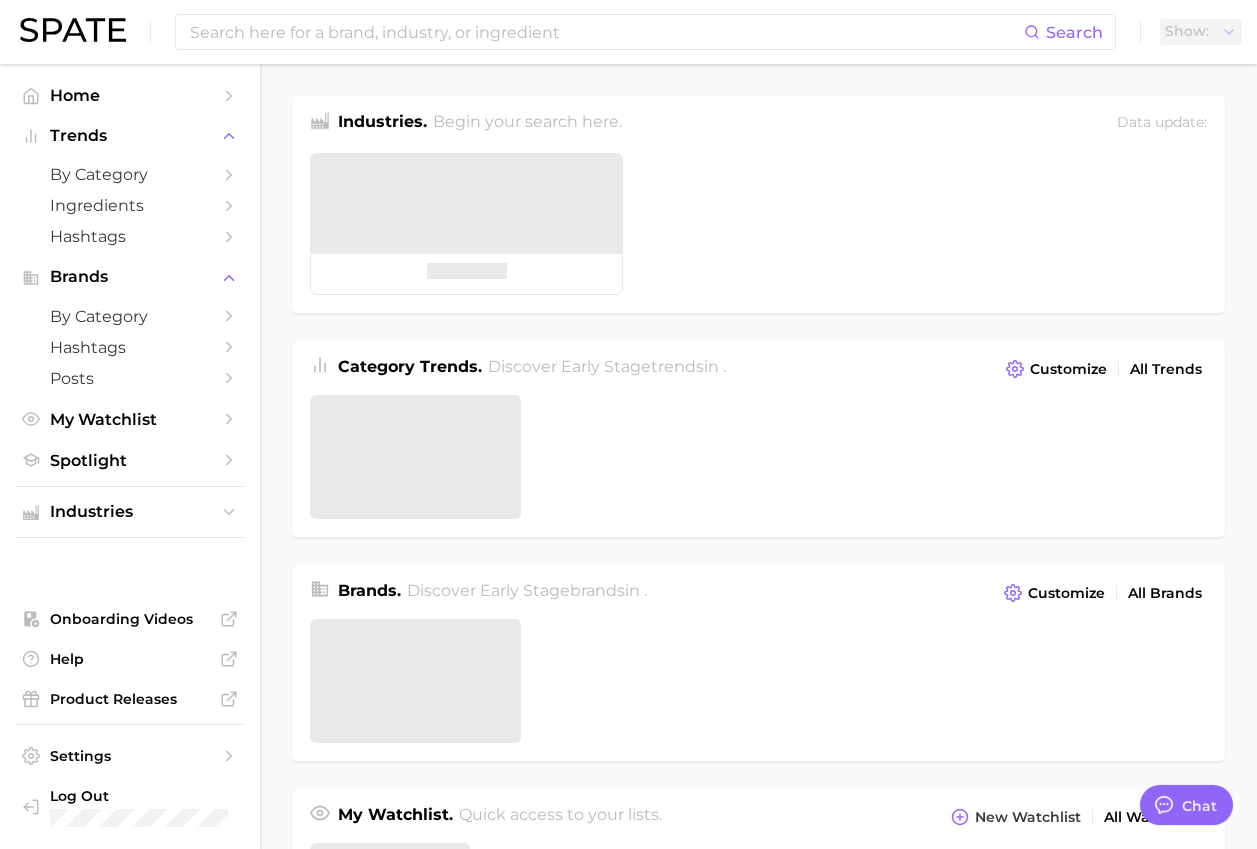 type on "x" 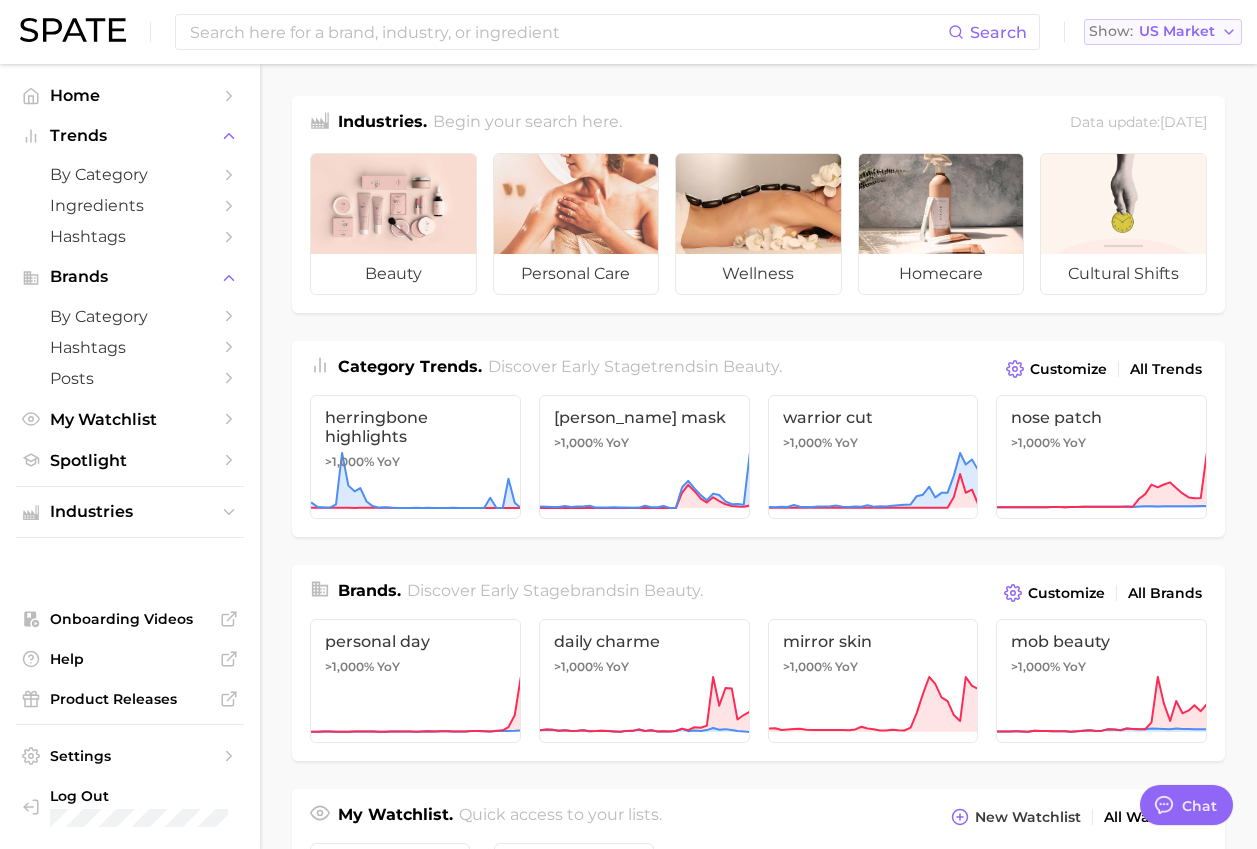 click on "US Market" at bounding box center (1177, 31) 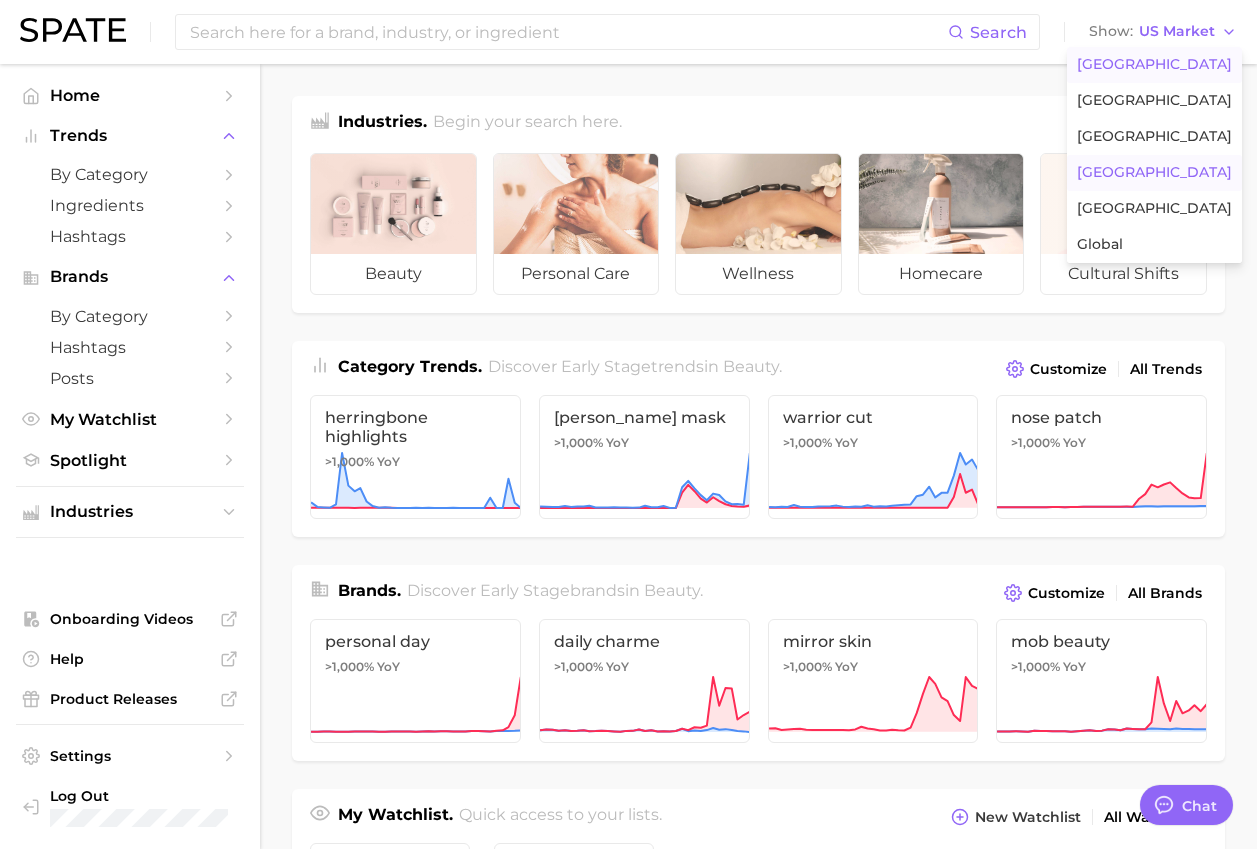 click on "South Korea" at bounding box center (1154, 172) 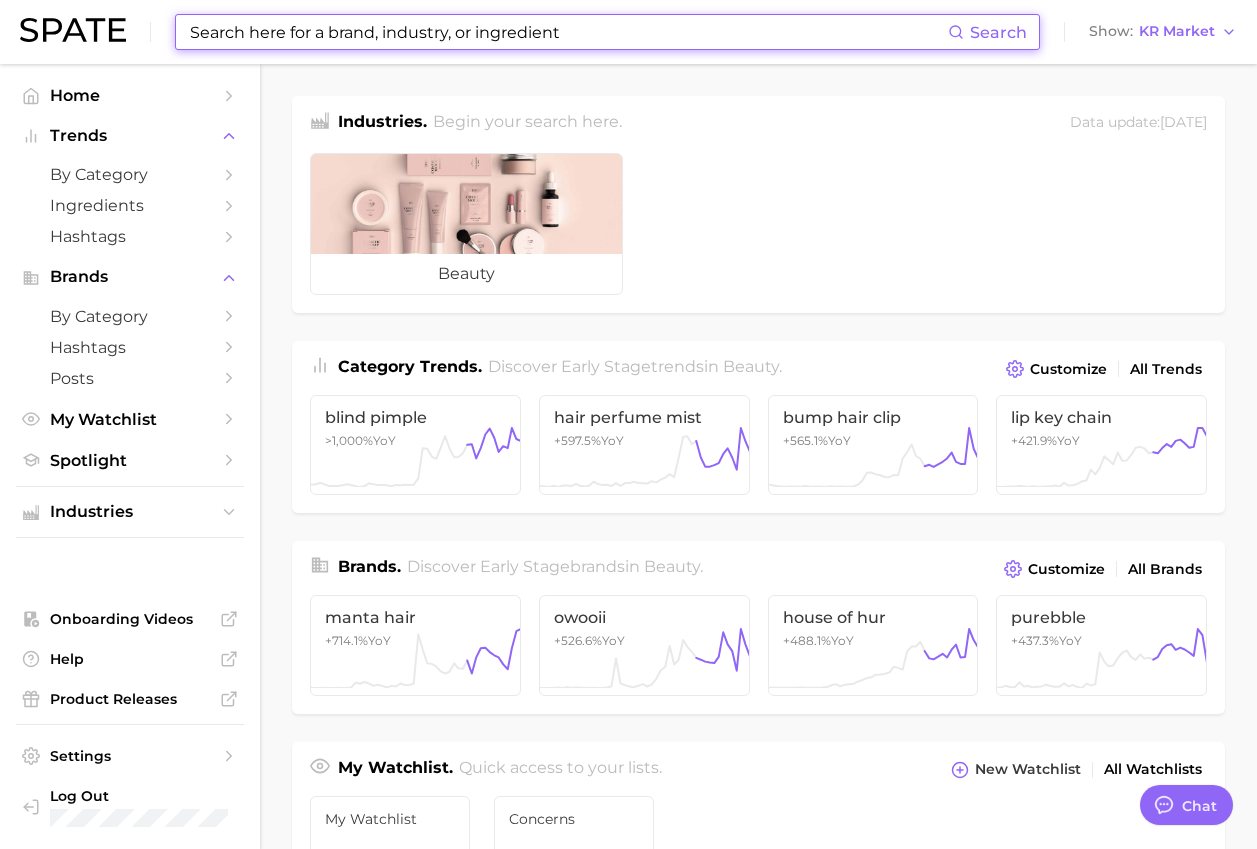 click at bounding box center [568, 32] 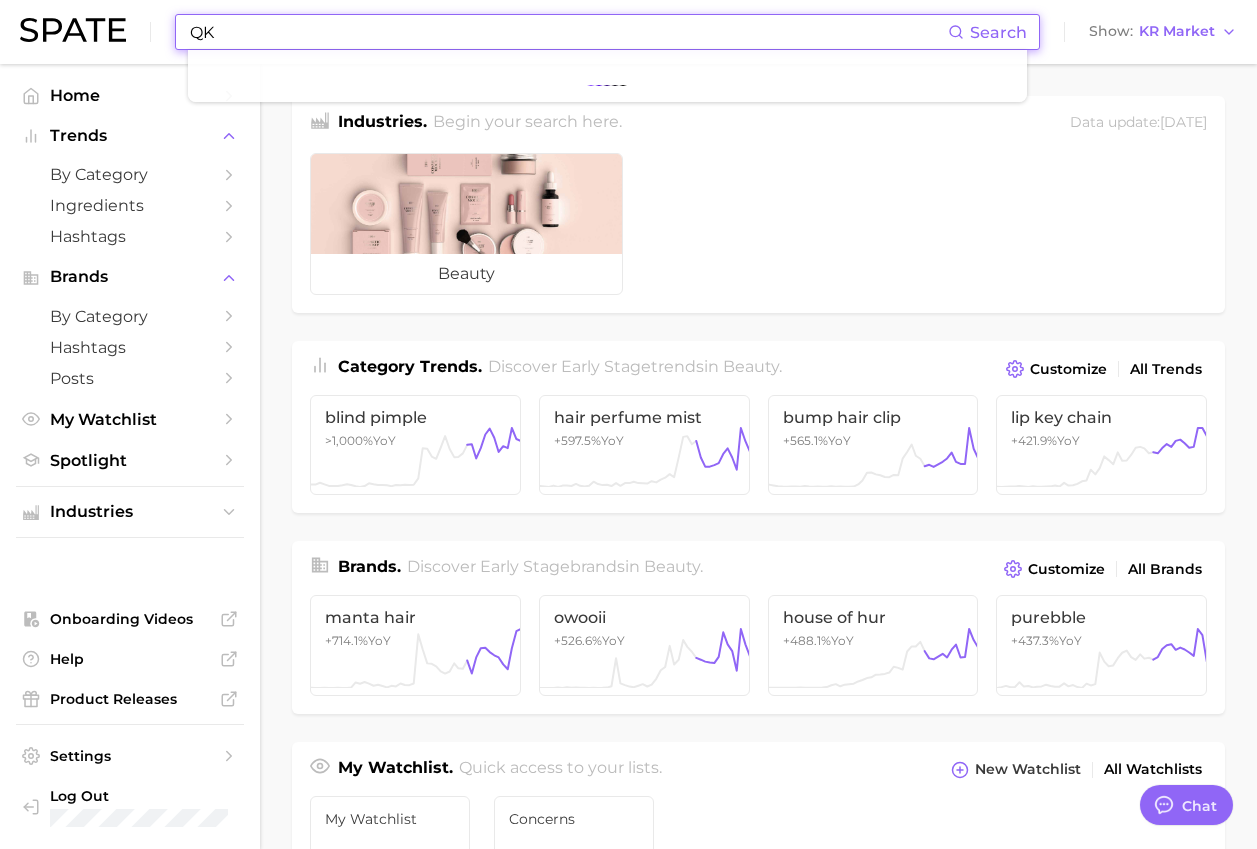 type on "Q" 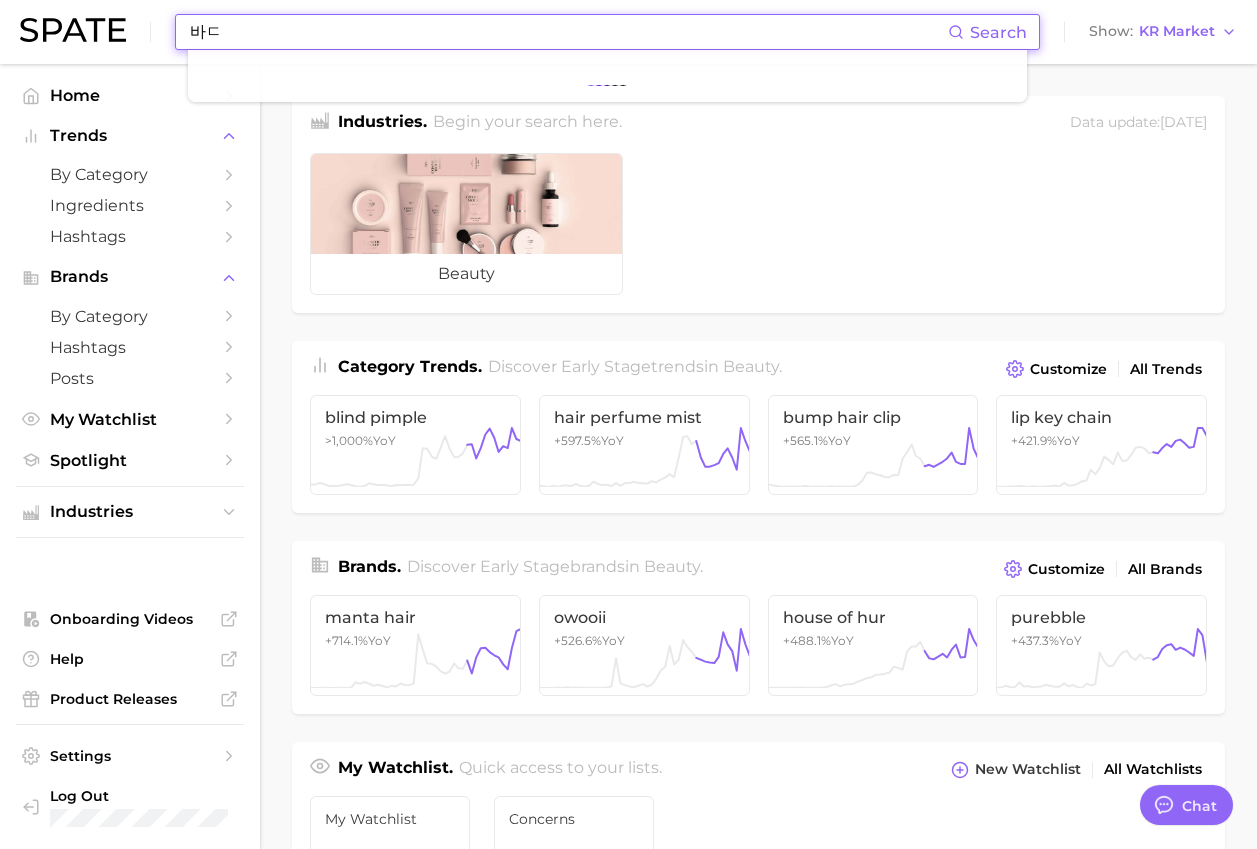 type on "바" 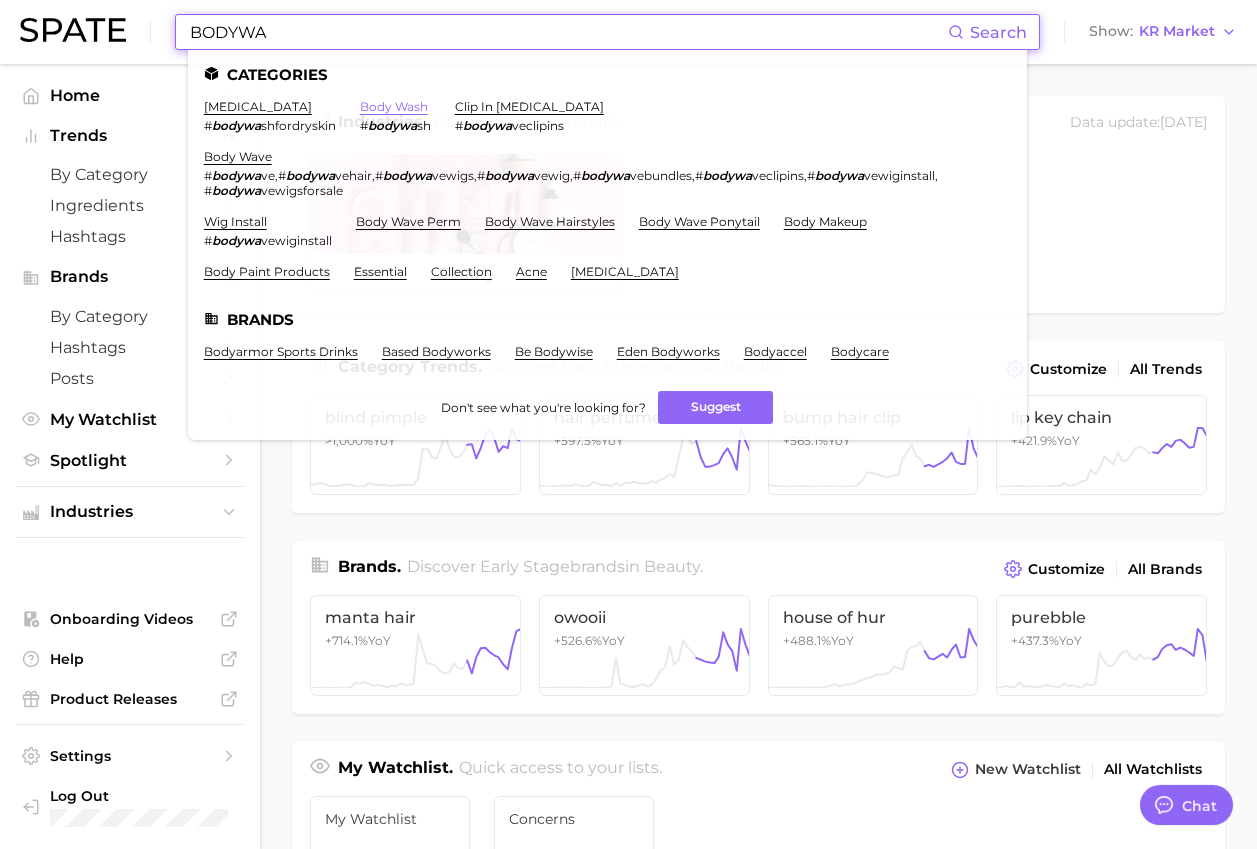 type on "BODYWA" 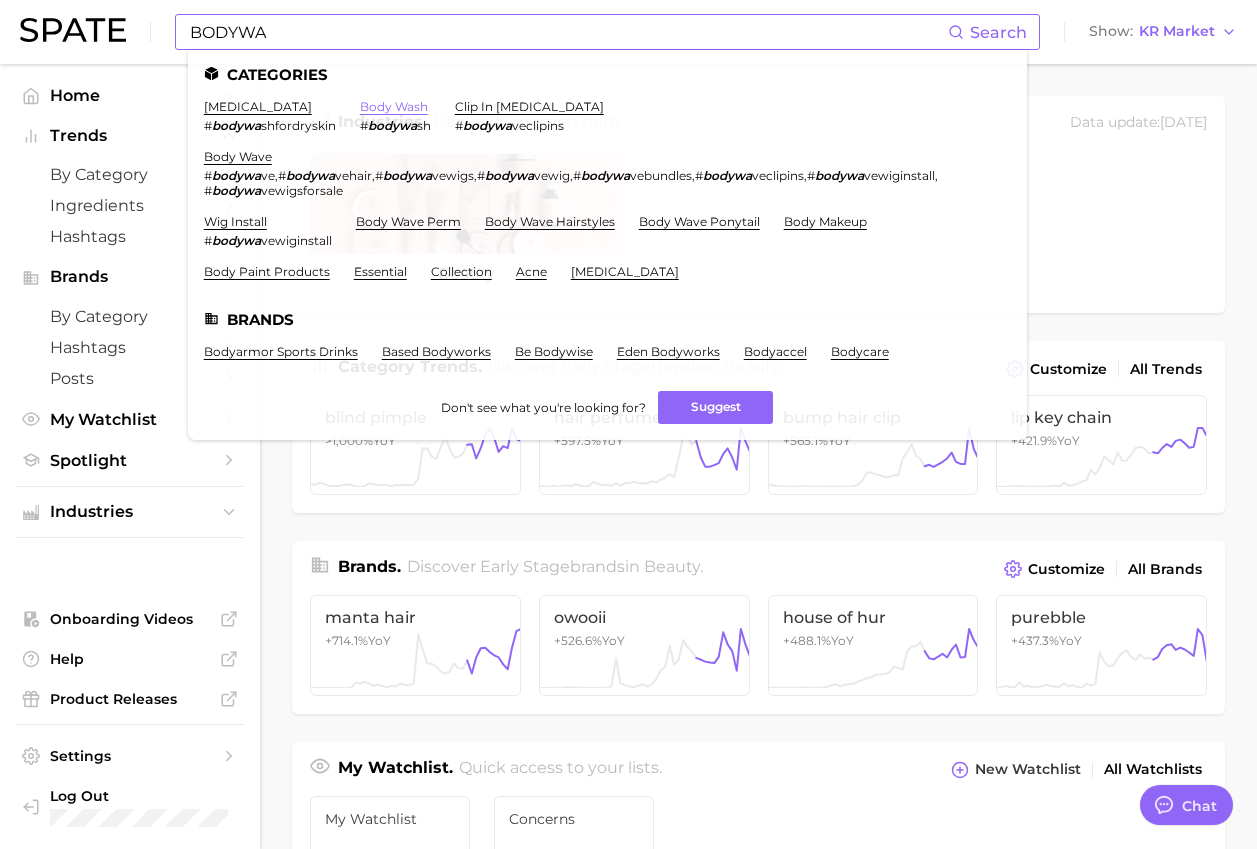 click on "body wash" at bounding box center (394, 106) 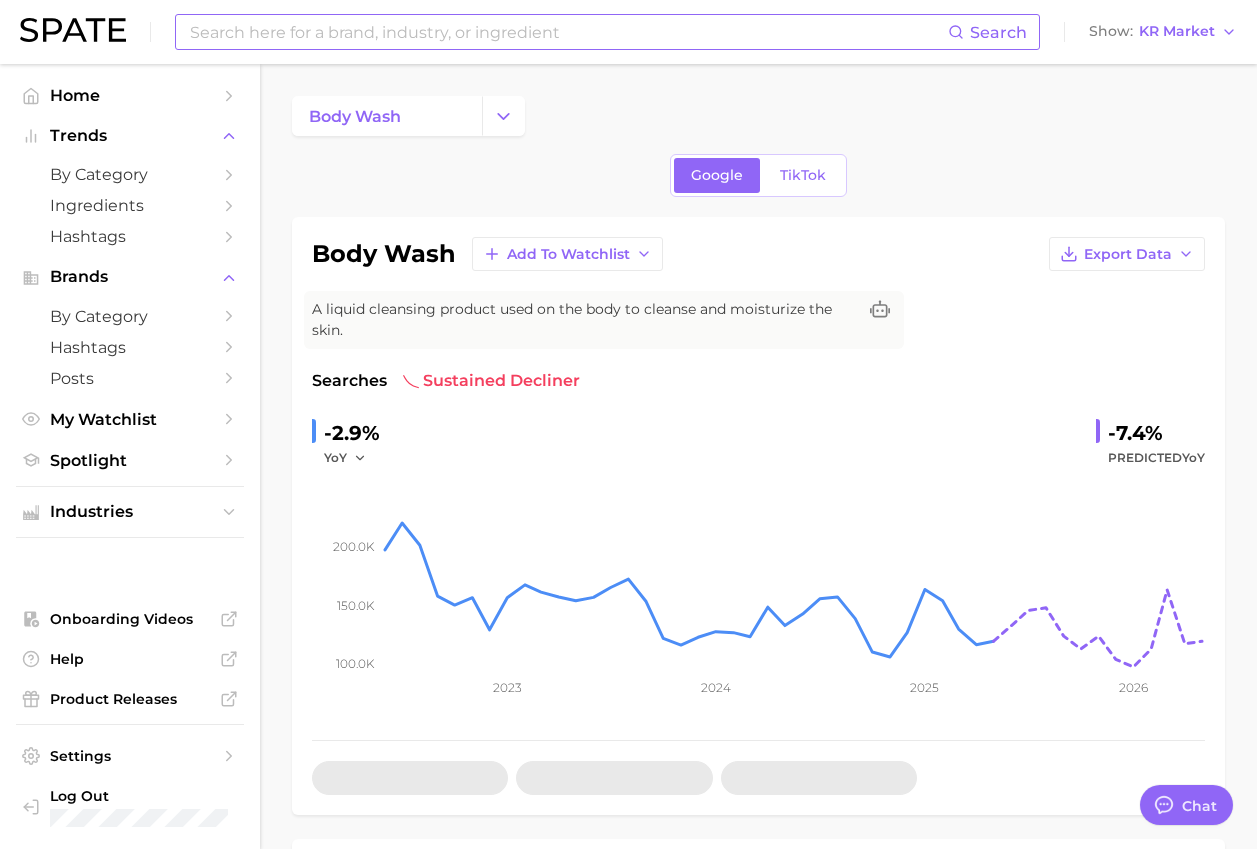 type on "x" 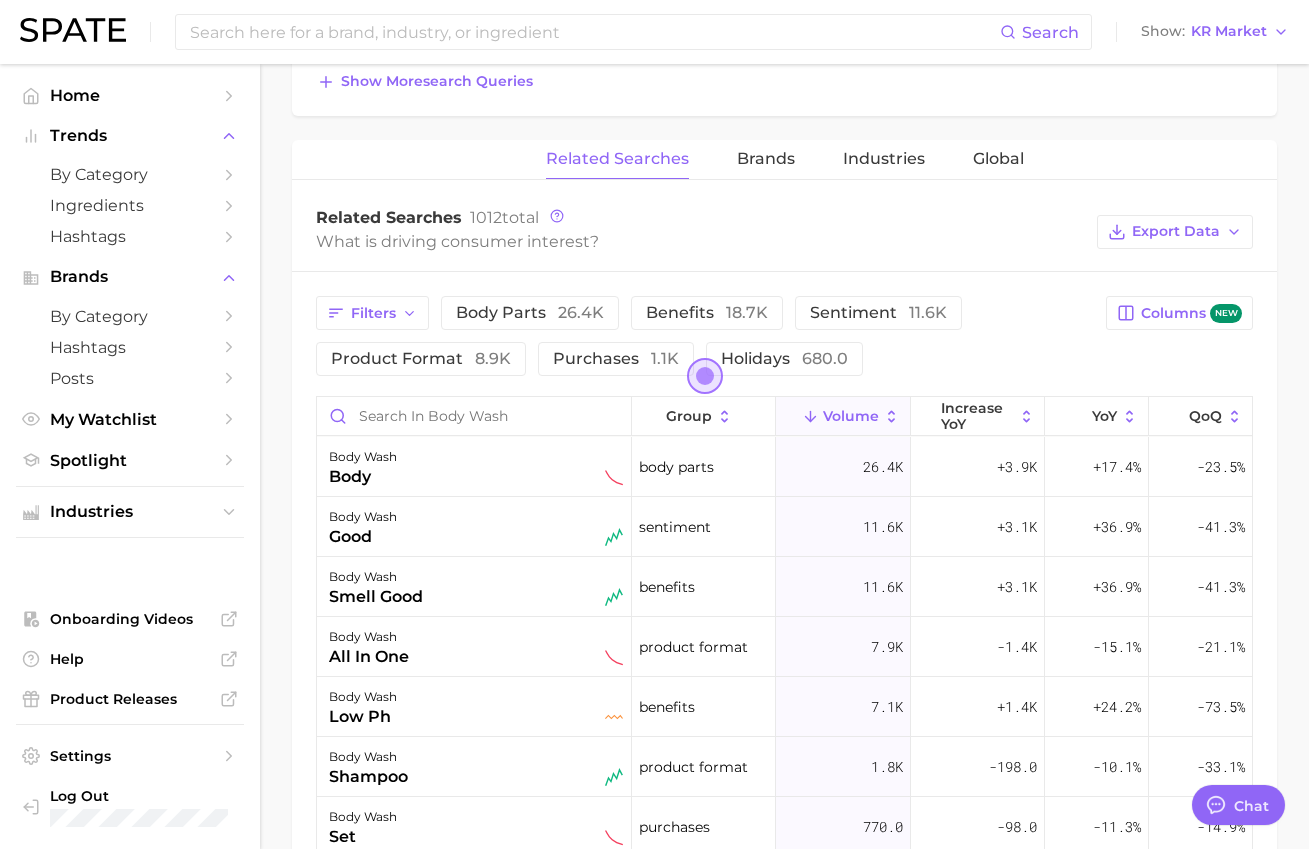 scroll, scrollTop: 900, scrollLeft: 0, axis: vertical 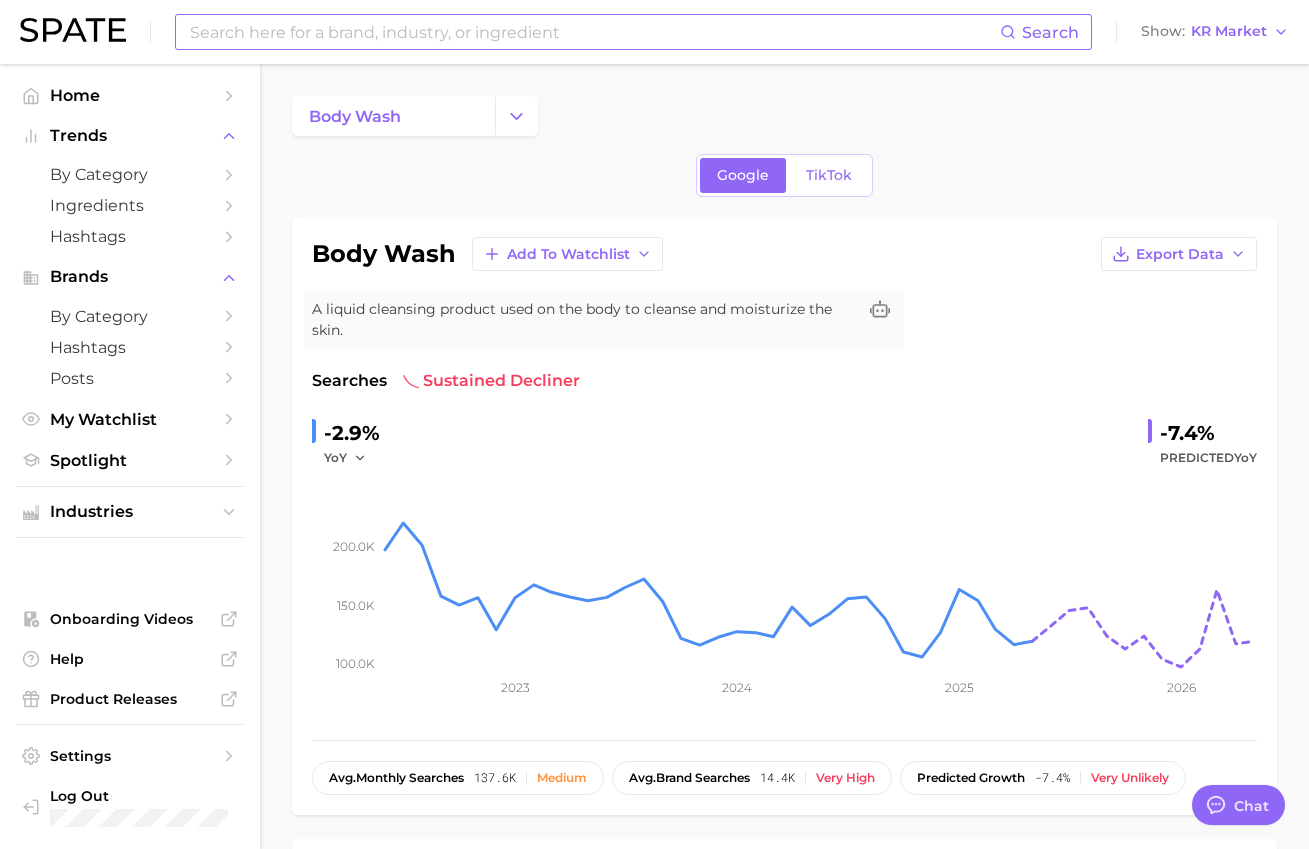 click at bounding box center [594, 32] 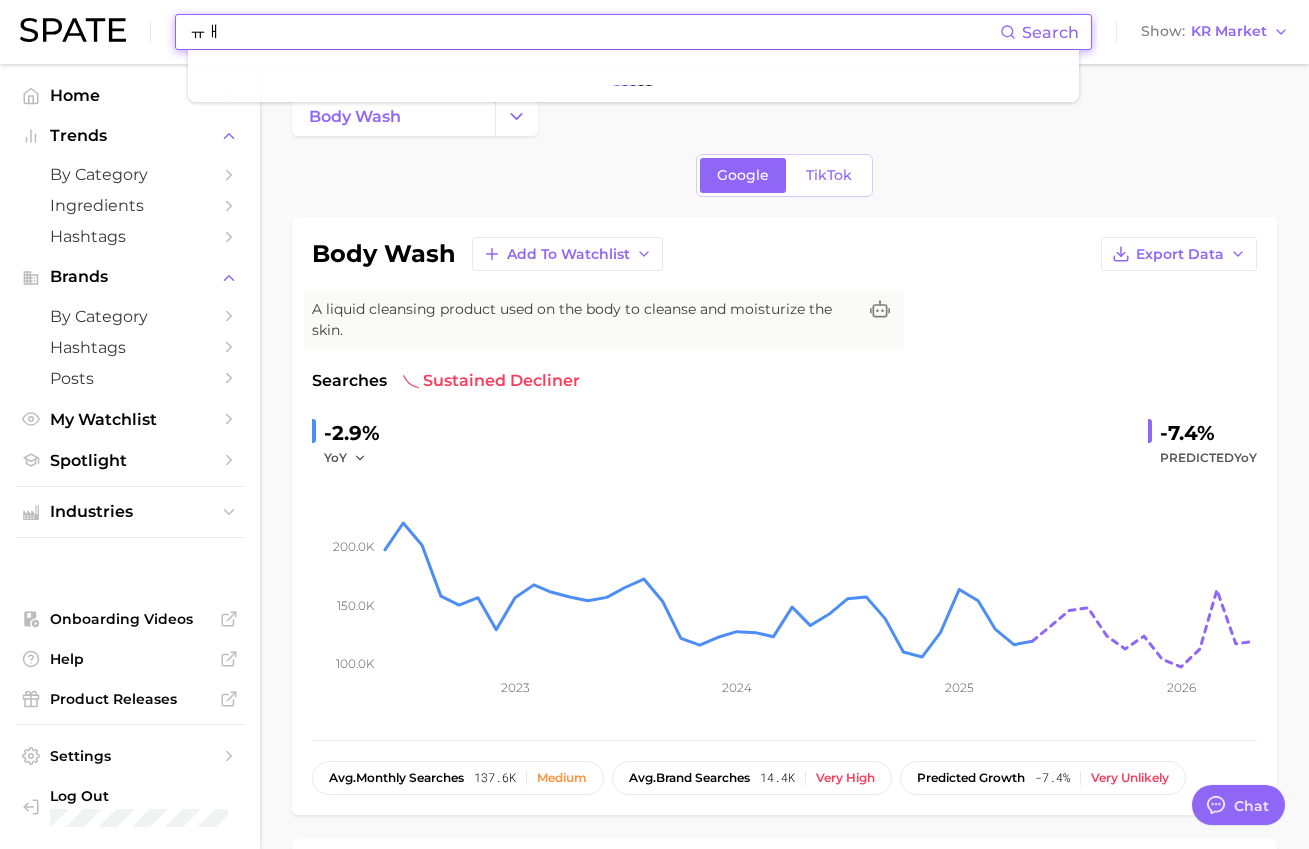 type on "ㅠ" 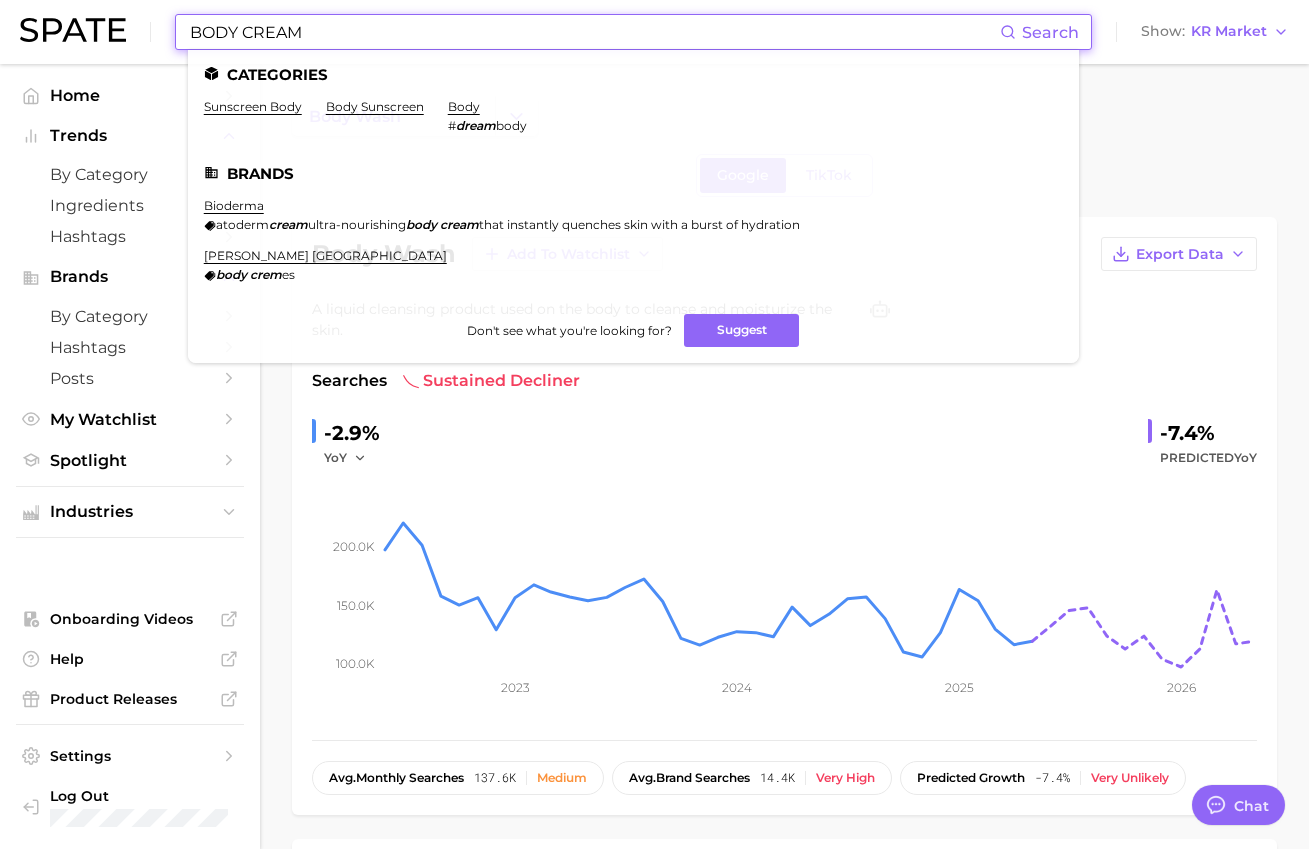 drag, startPoint x: 334, startPoint y: 44, endPoint x: 260, endPoint y: 36, distance: 74.431175 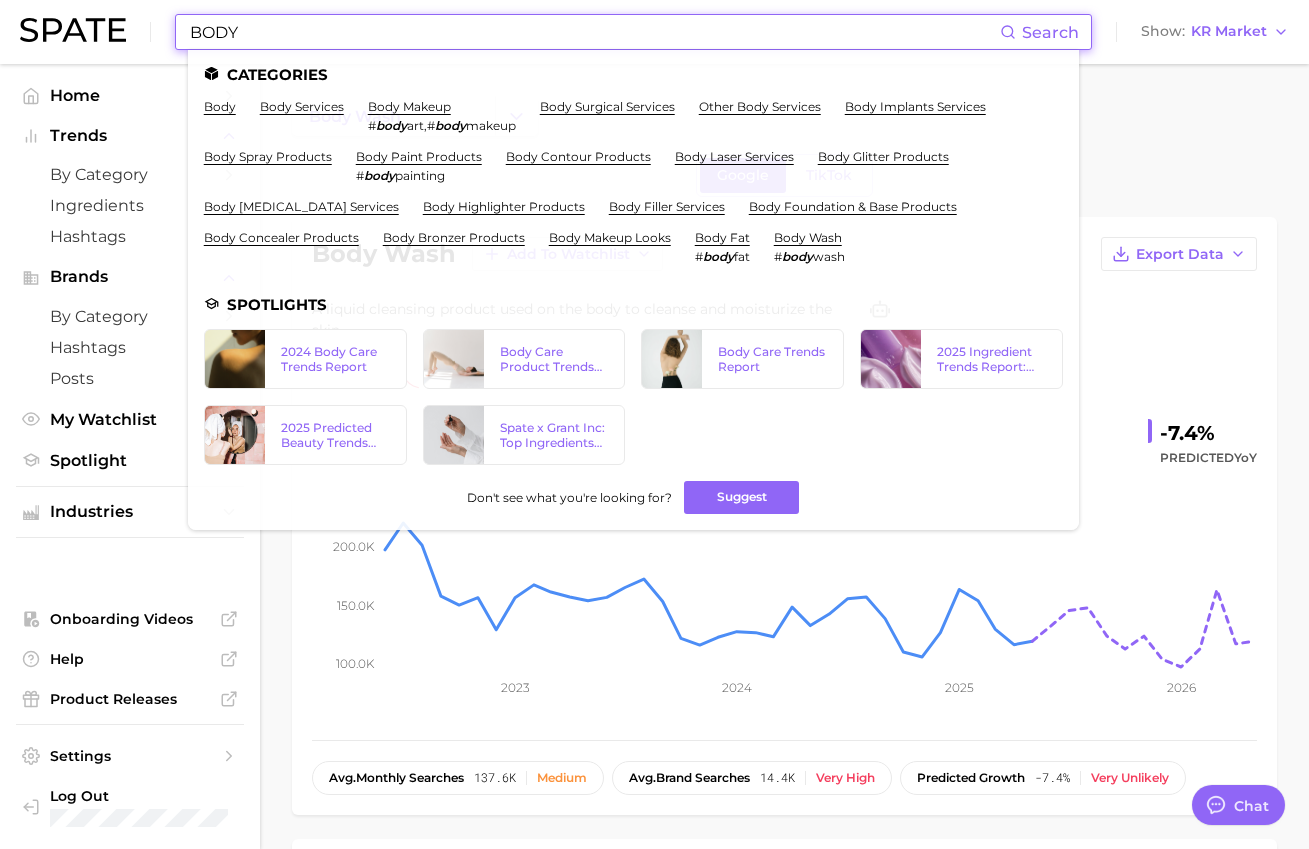 type on "BODY" 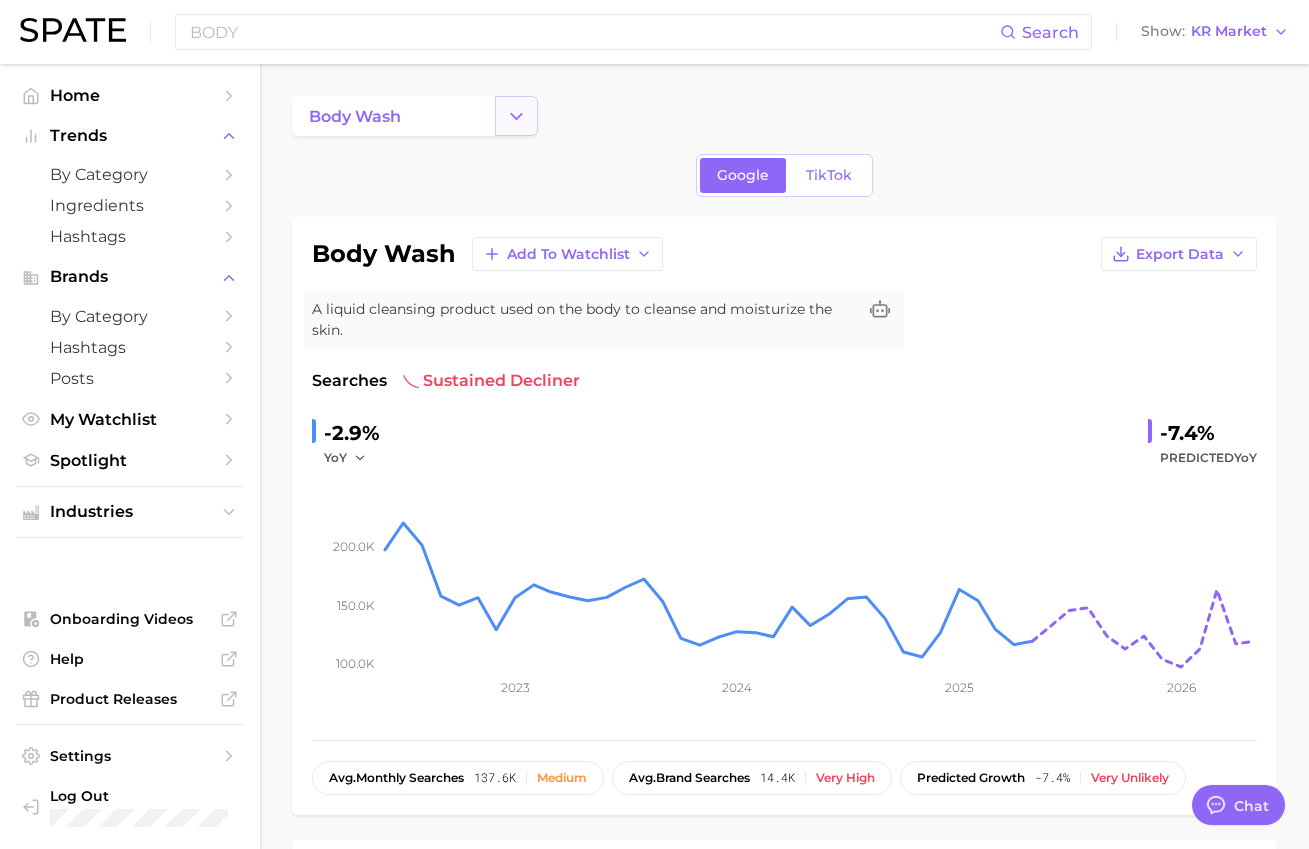click at bounding box center (516, 116) 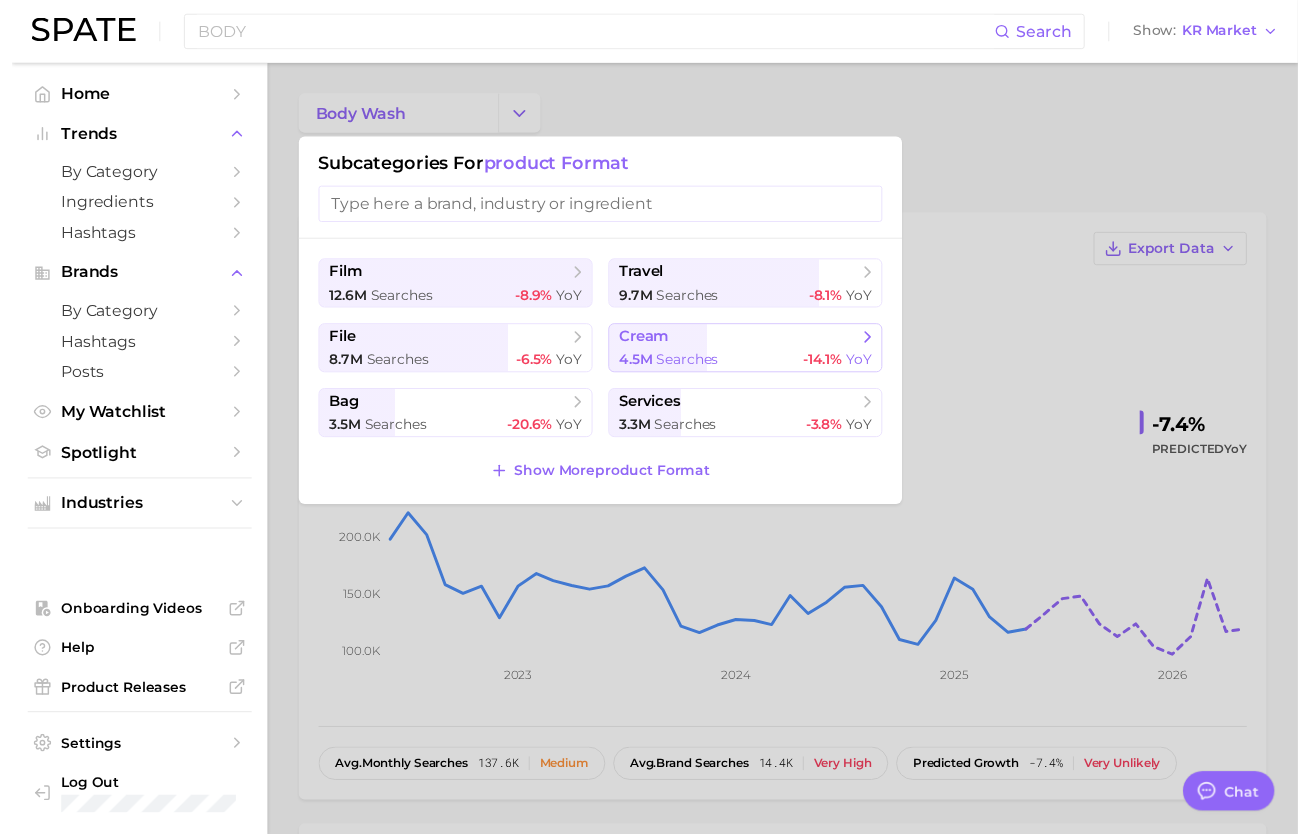 scroll, scrollTop: 0, scrollLeft: 0, axis: both 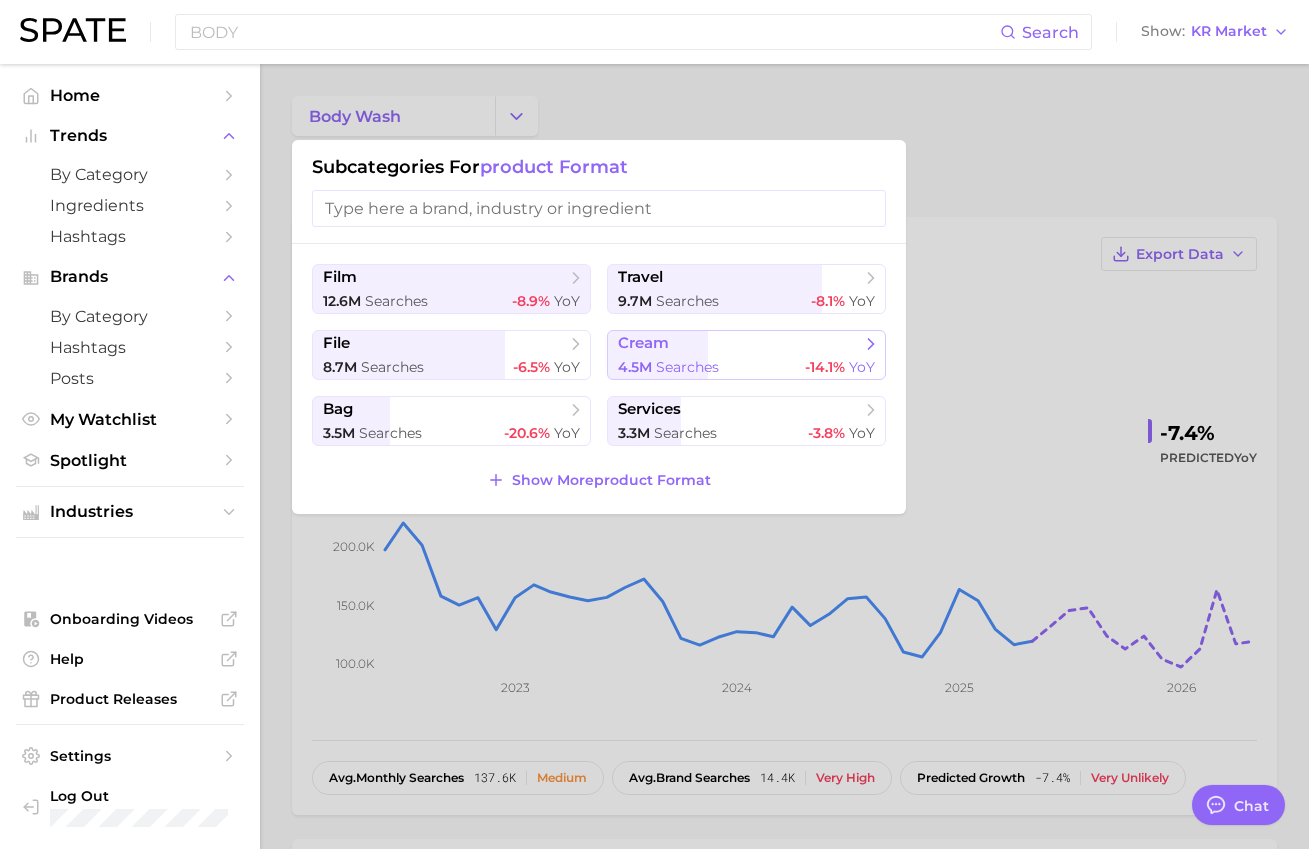 click 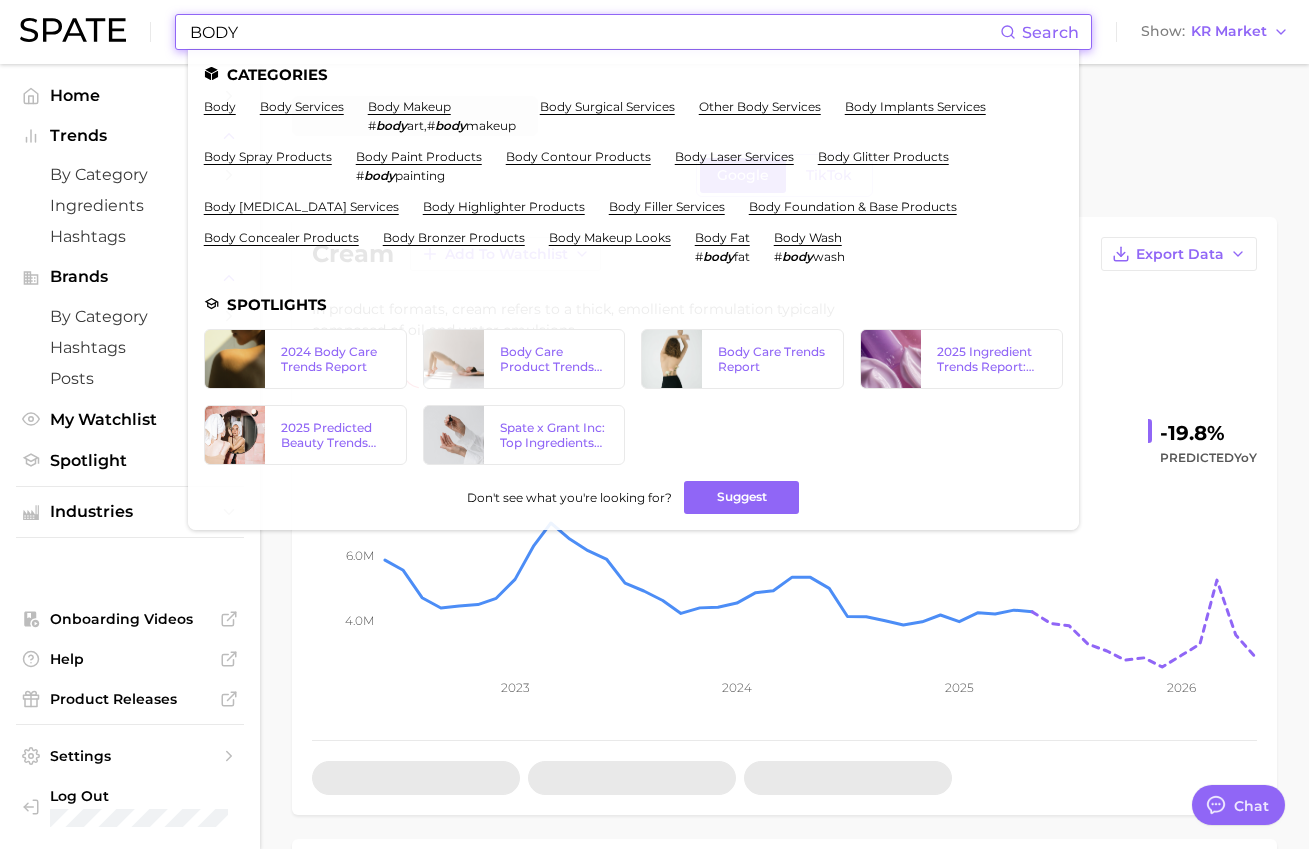 click at bounding box center [784, 116] 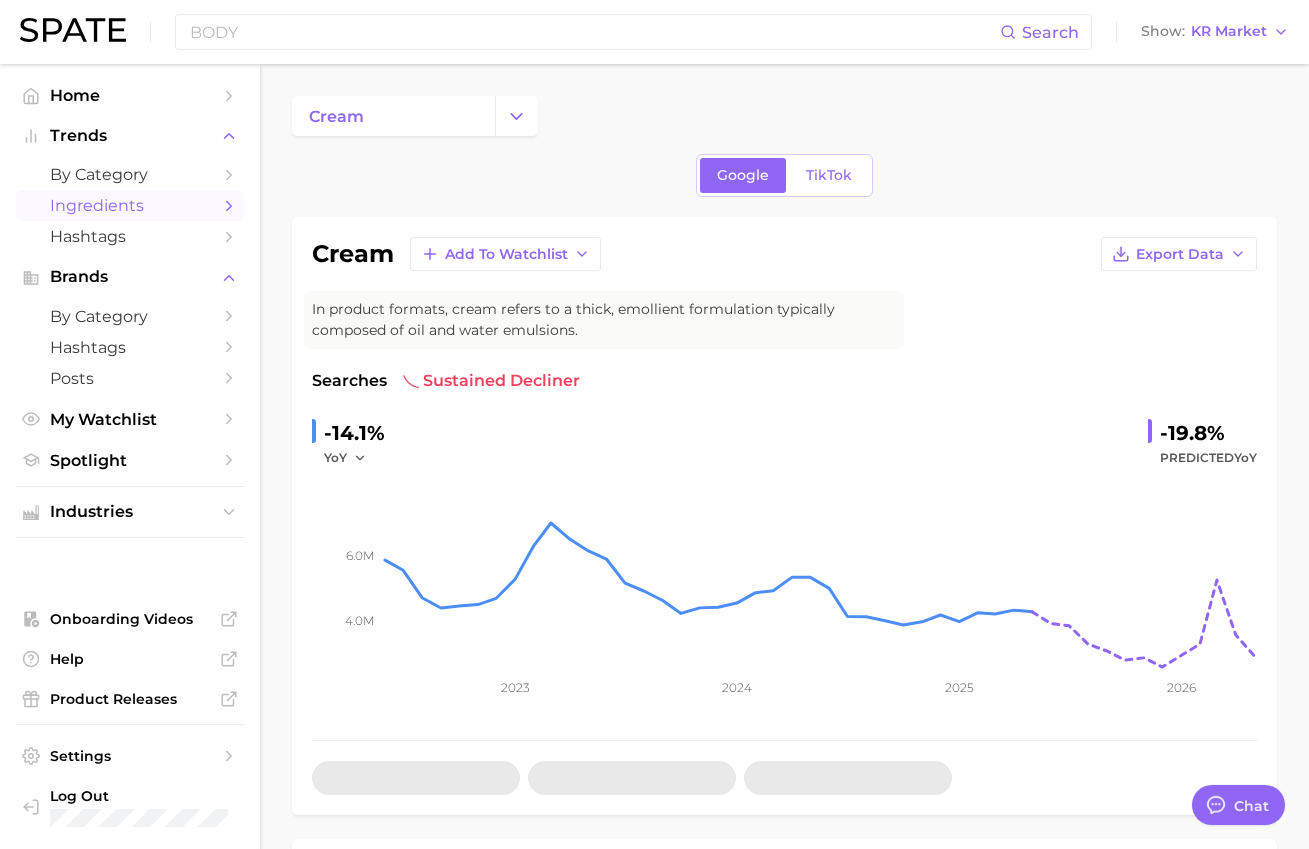 click on "Ingredients" at bounding box center (130, 205) 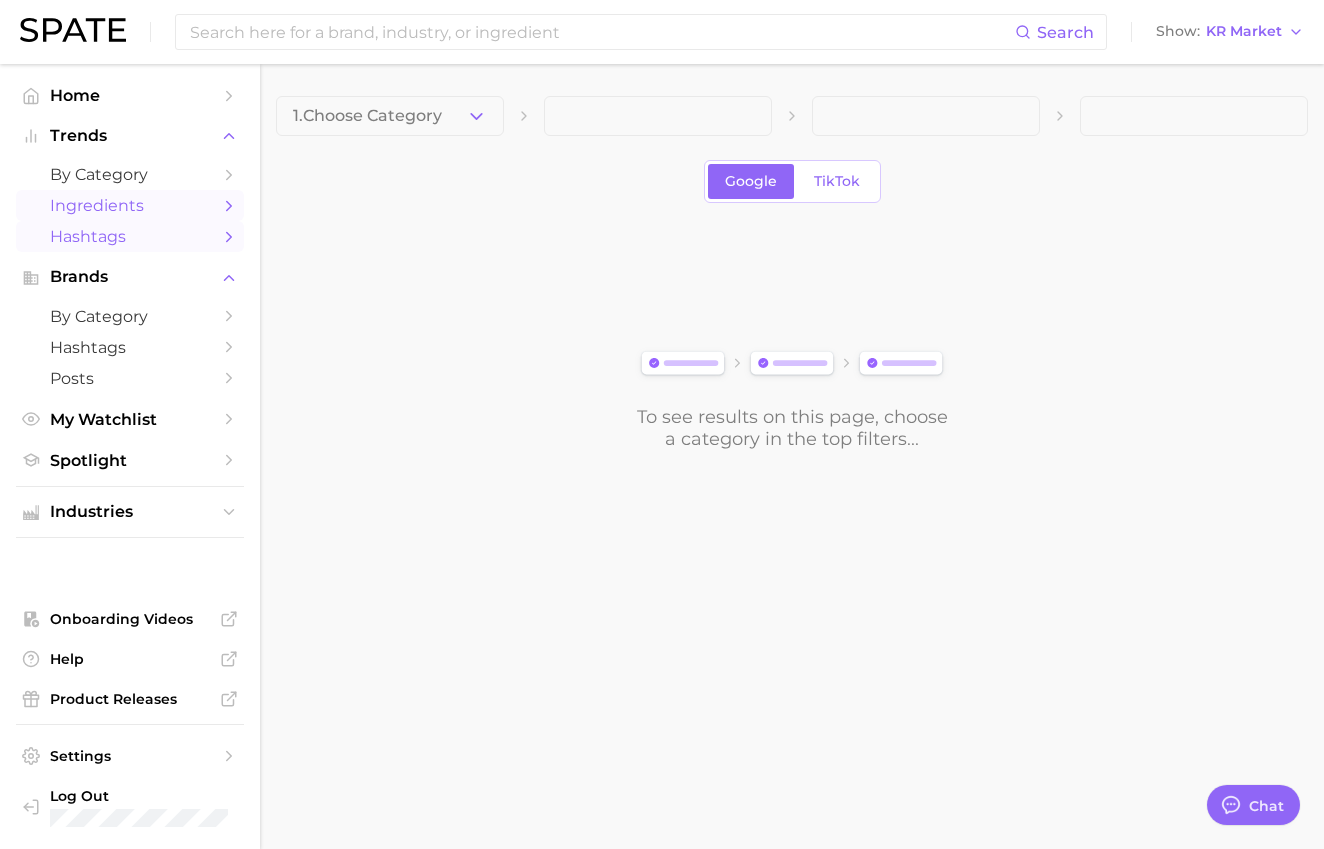 click on "Hashtags" at bounding box center [130, 236] 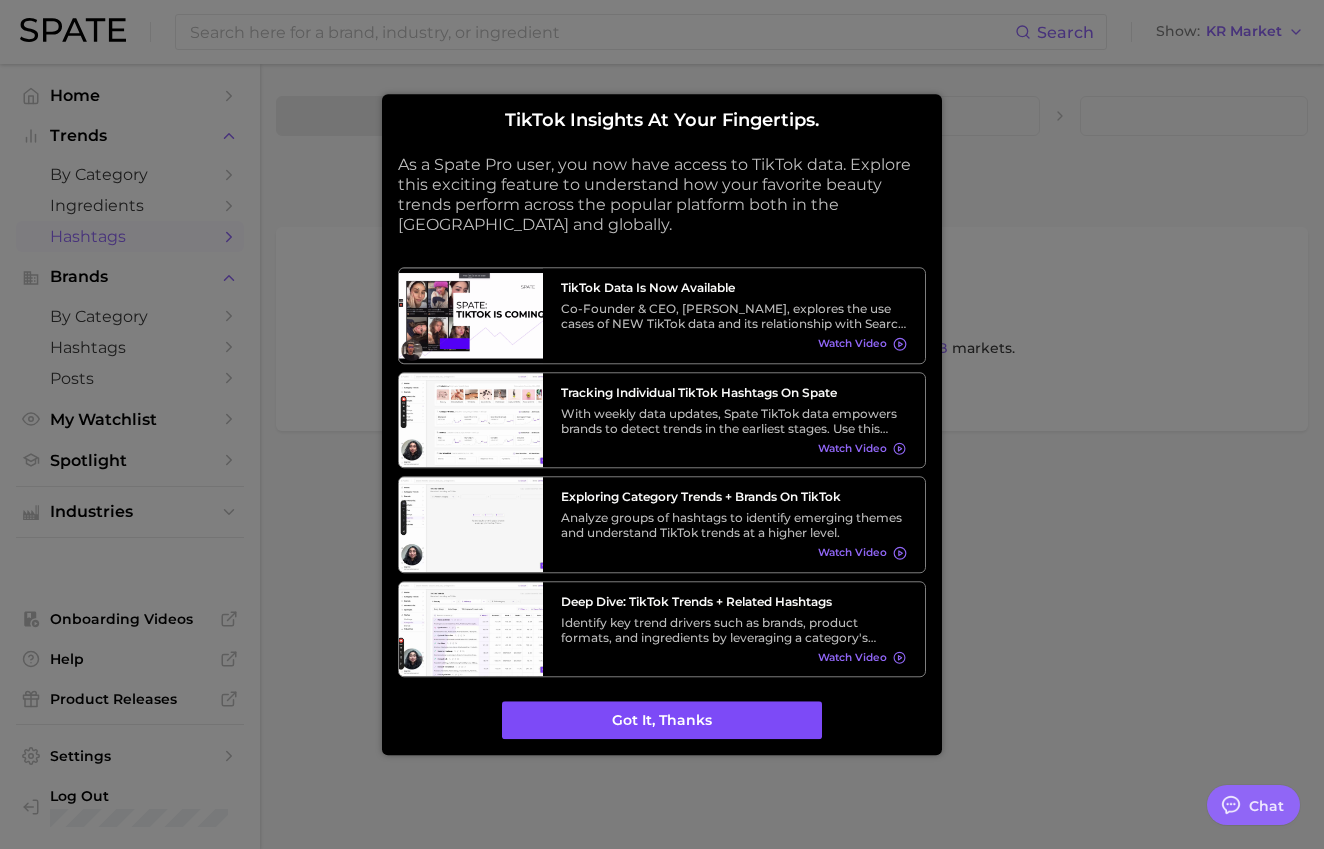 click on "Got it, thanks" at bounding box center [662, 721] 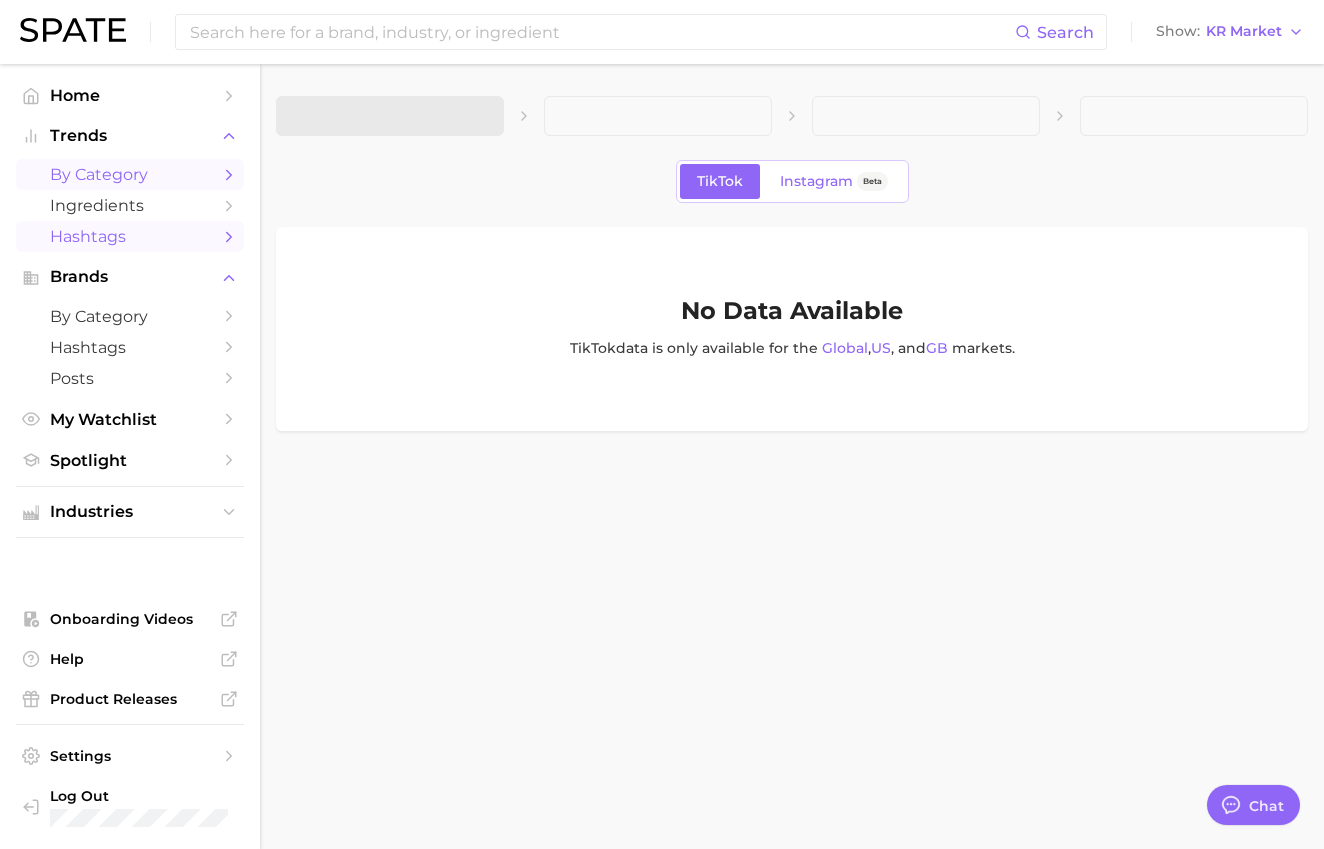click on "by Category" at bounding box center (130, 174) 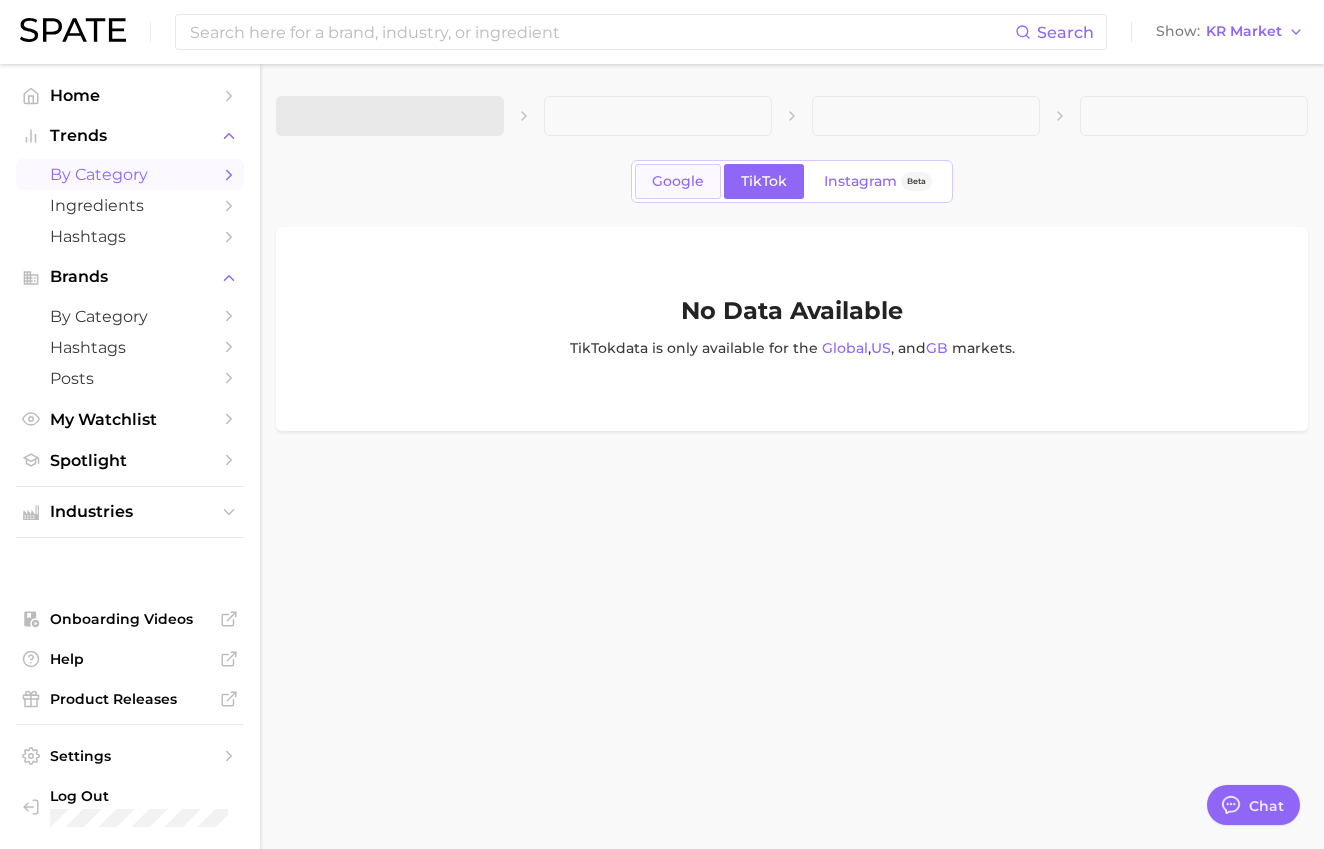 click on "Google" at bounding box center [678, 181] 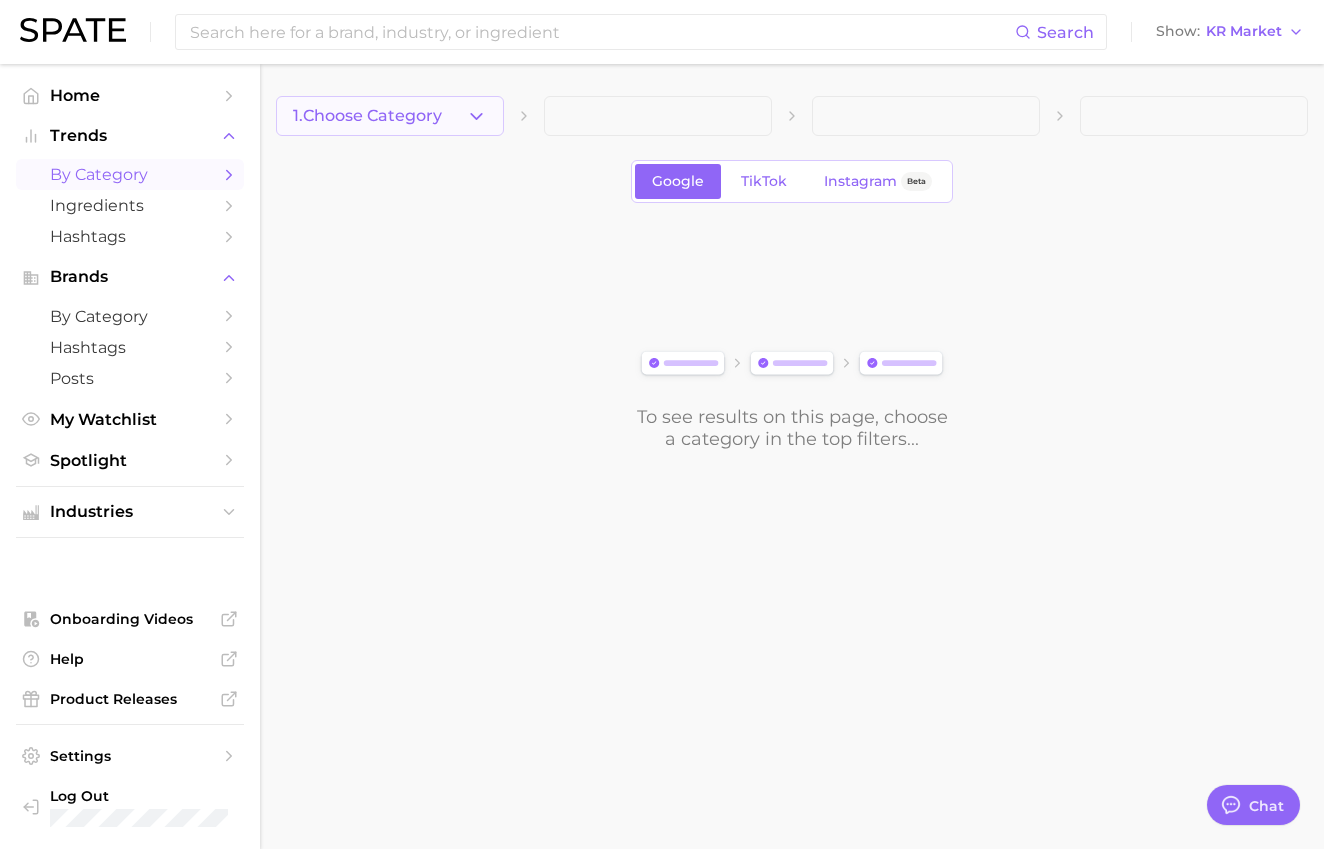 click on "1.  Choose Category" at bounding box center [367, 116] 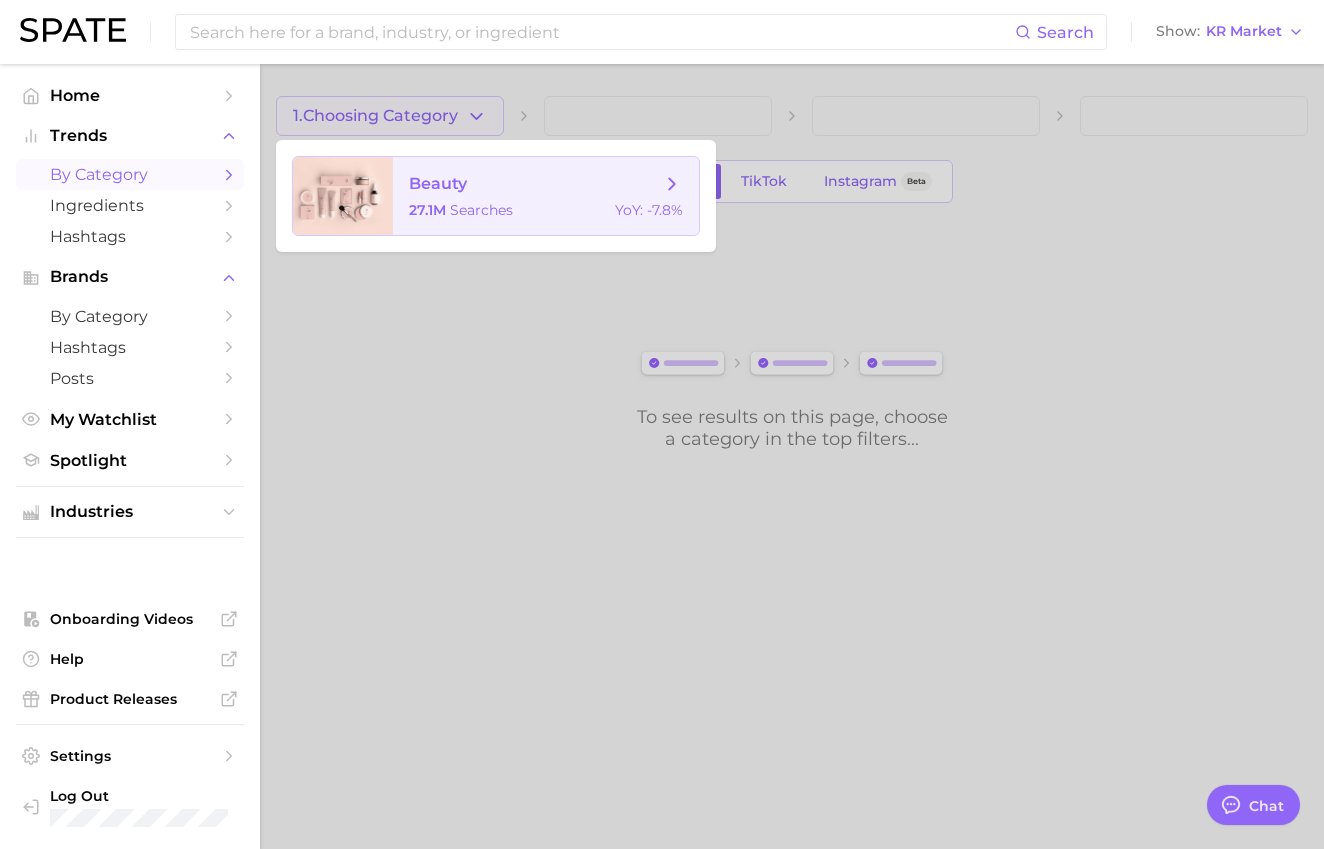 click on "beauty" at bounding box center [438, 183] 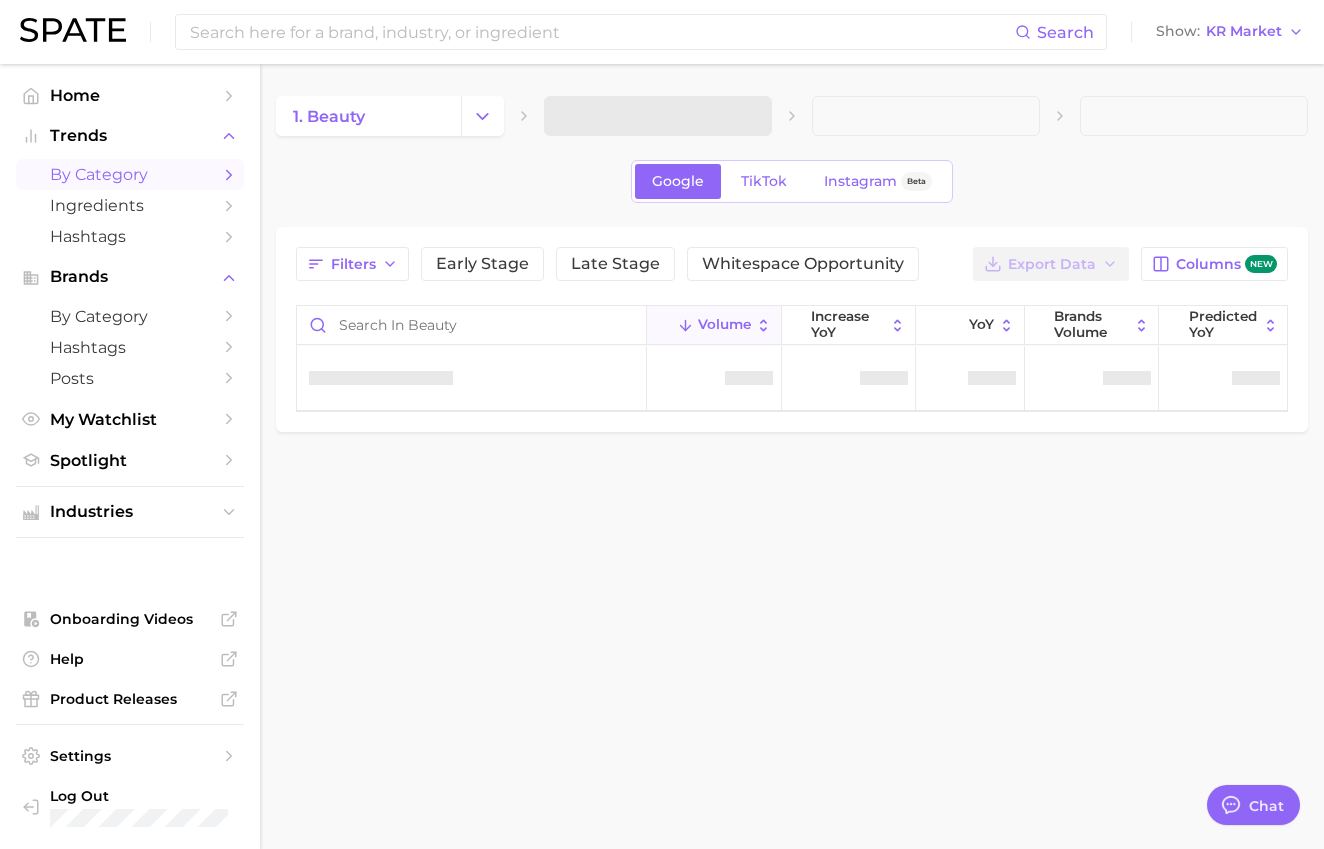 click at bounding box center (658, 116) 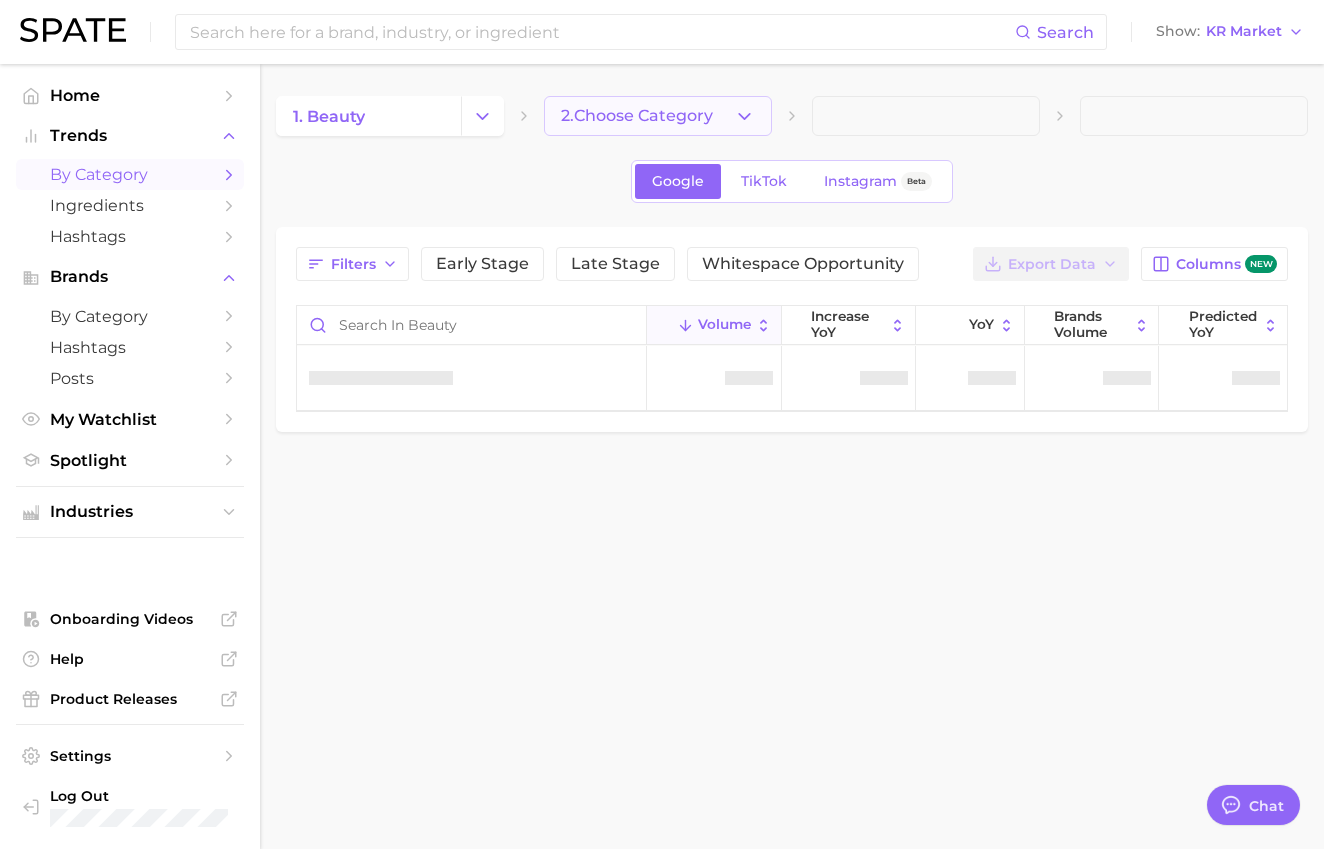 click on "2.  Choose Category" at bounding box center [658, 116] 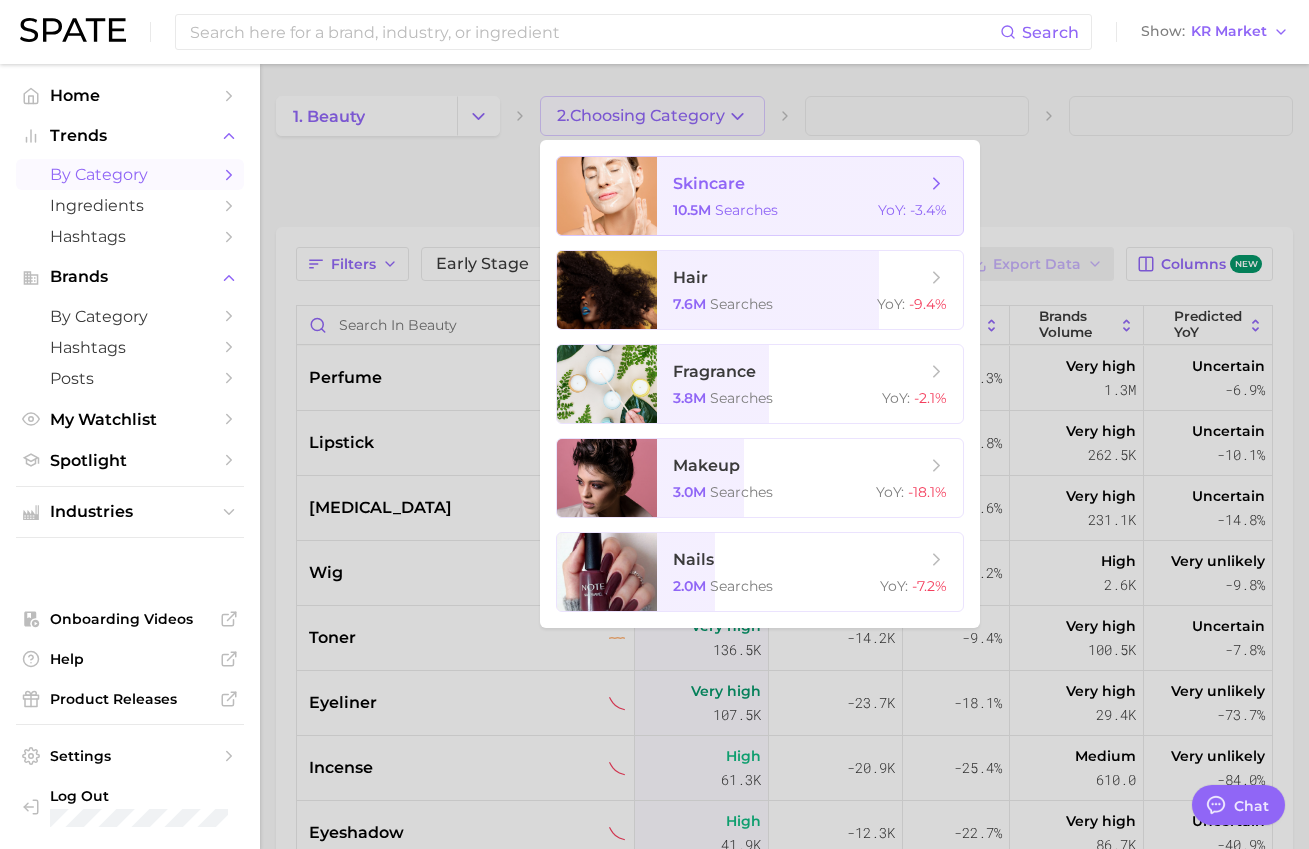 click on "skincare 10.5m   searches YoY :   -3.4%" at bounding box center (810, 196) 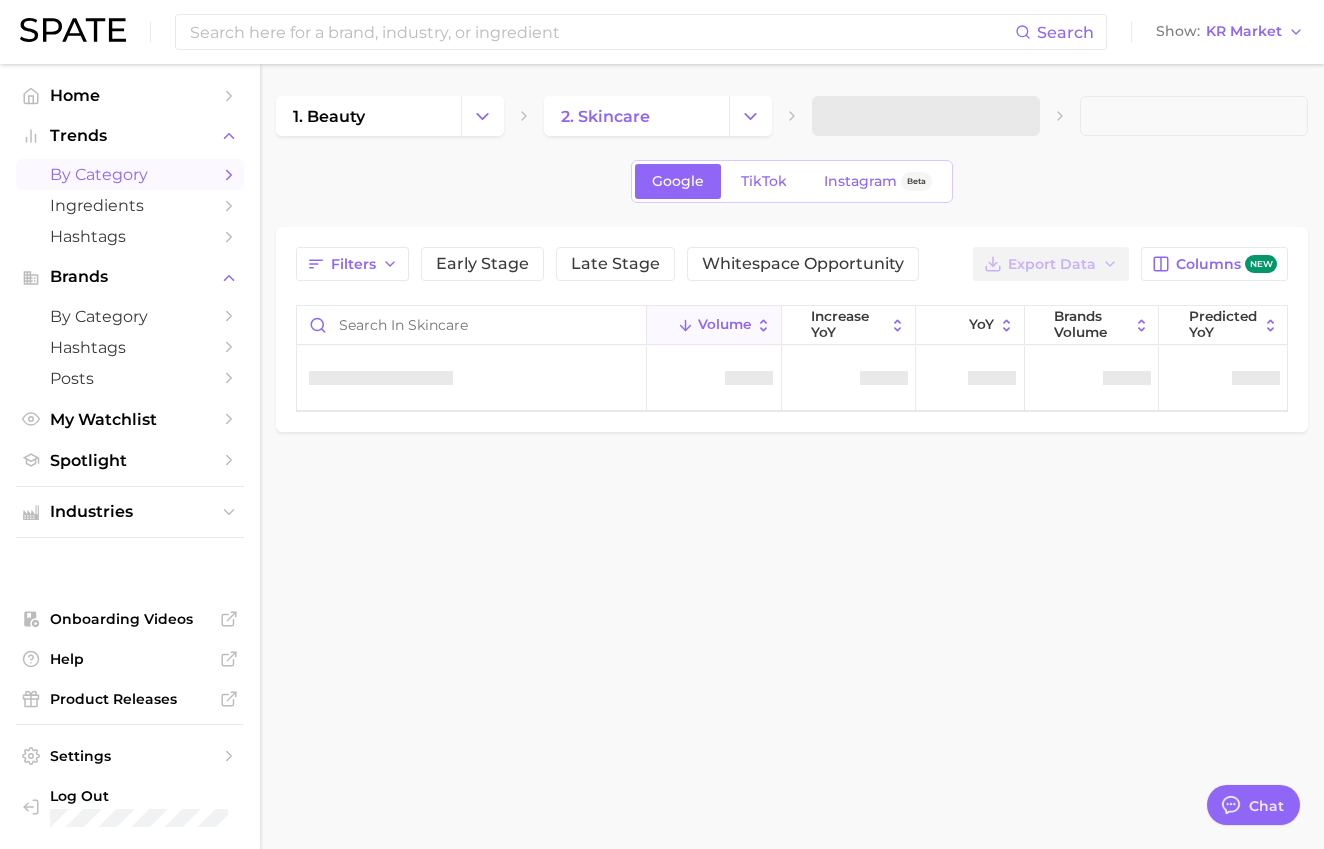 click at bounding box center [926, 116] 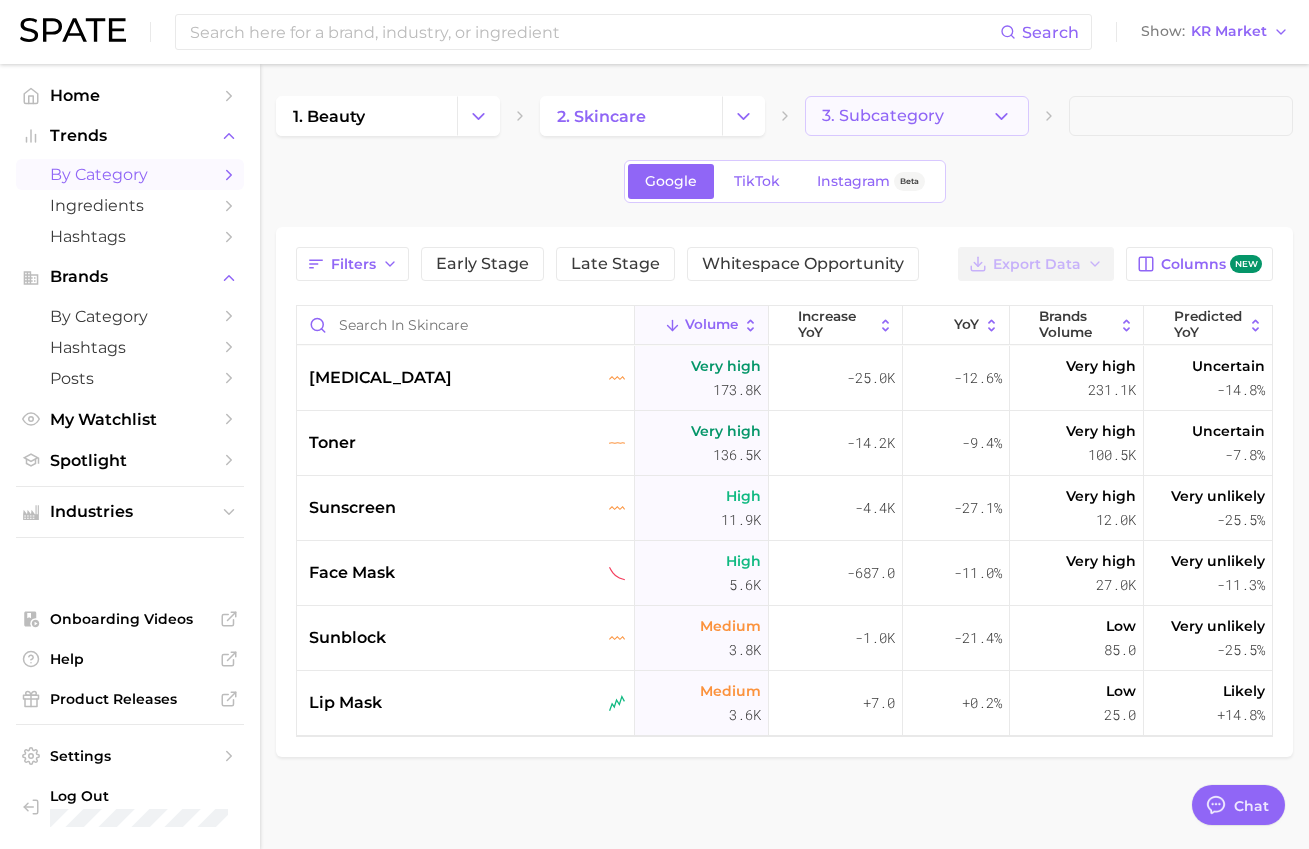 click on "3. Subcategory" at bounding box center (883, 116) 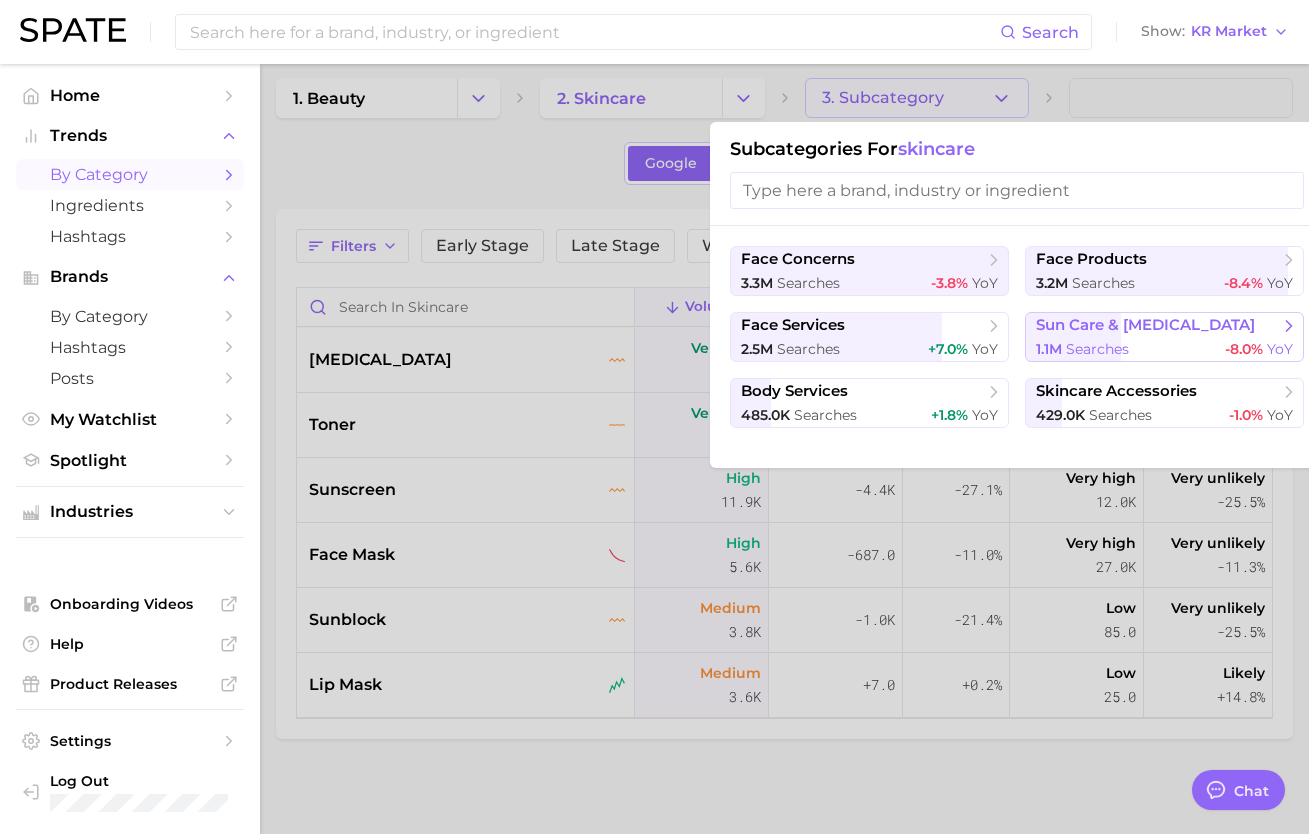 scroll, scrollTop: 23, scrollLeft: 0, axis: vertical 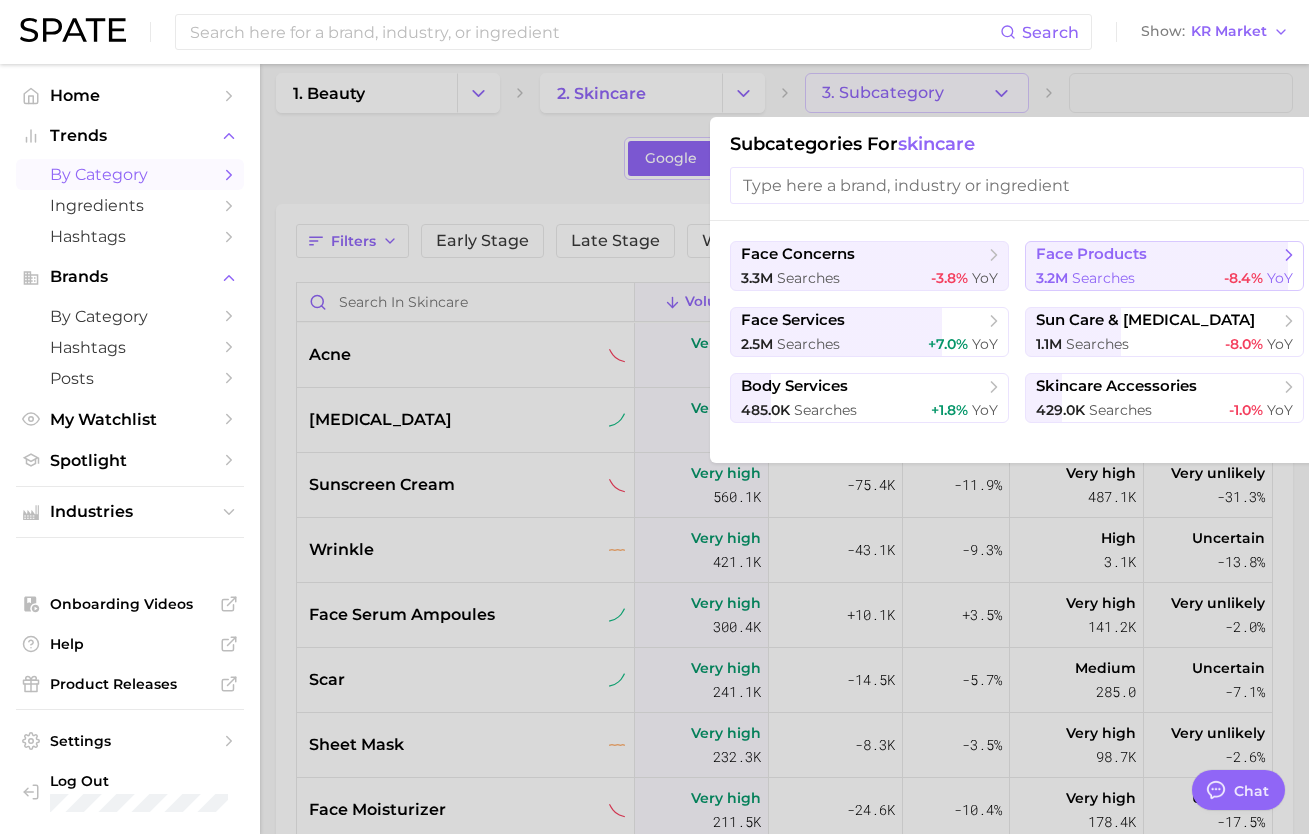 click on "face products" at bounding box center [1091, 254] 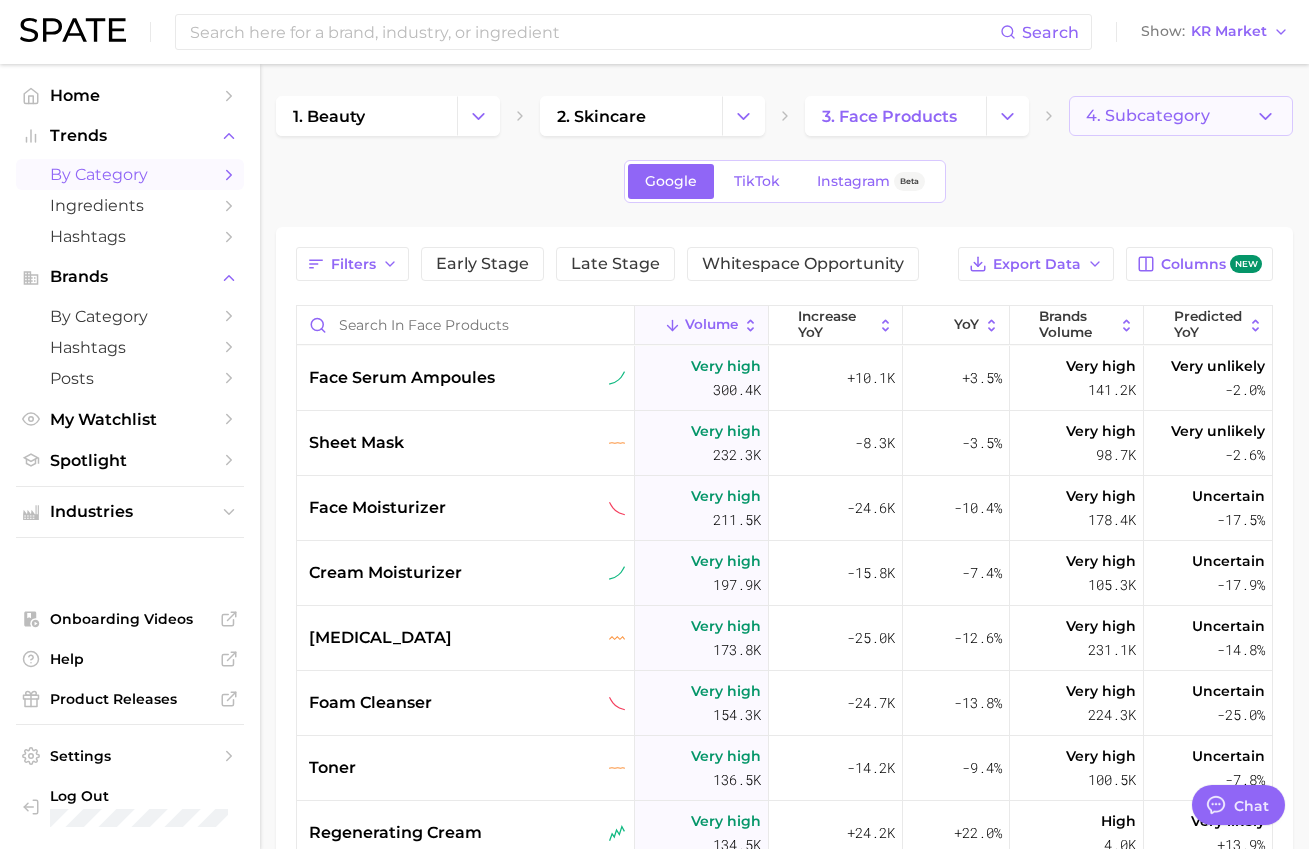 click on "4. Subcategory" at bounding box center [1148, 116] 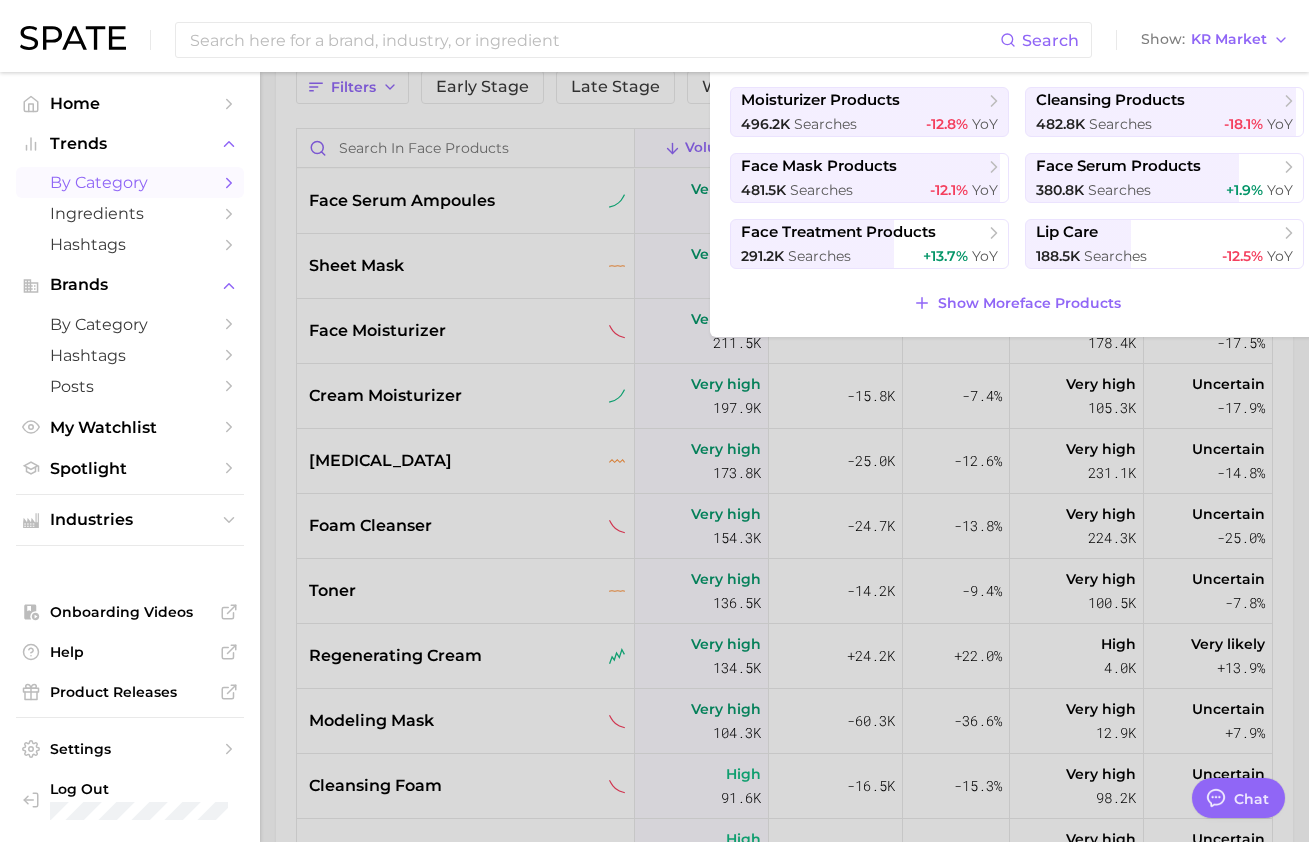 scroll, scrollTop: 0, scrollLeft: 0, axis: both 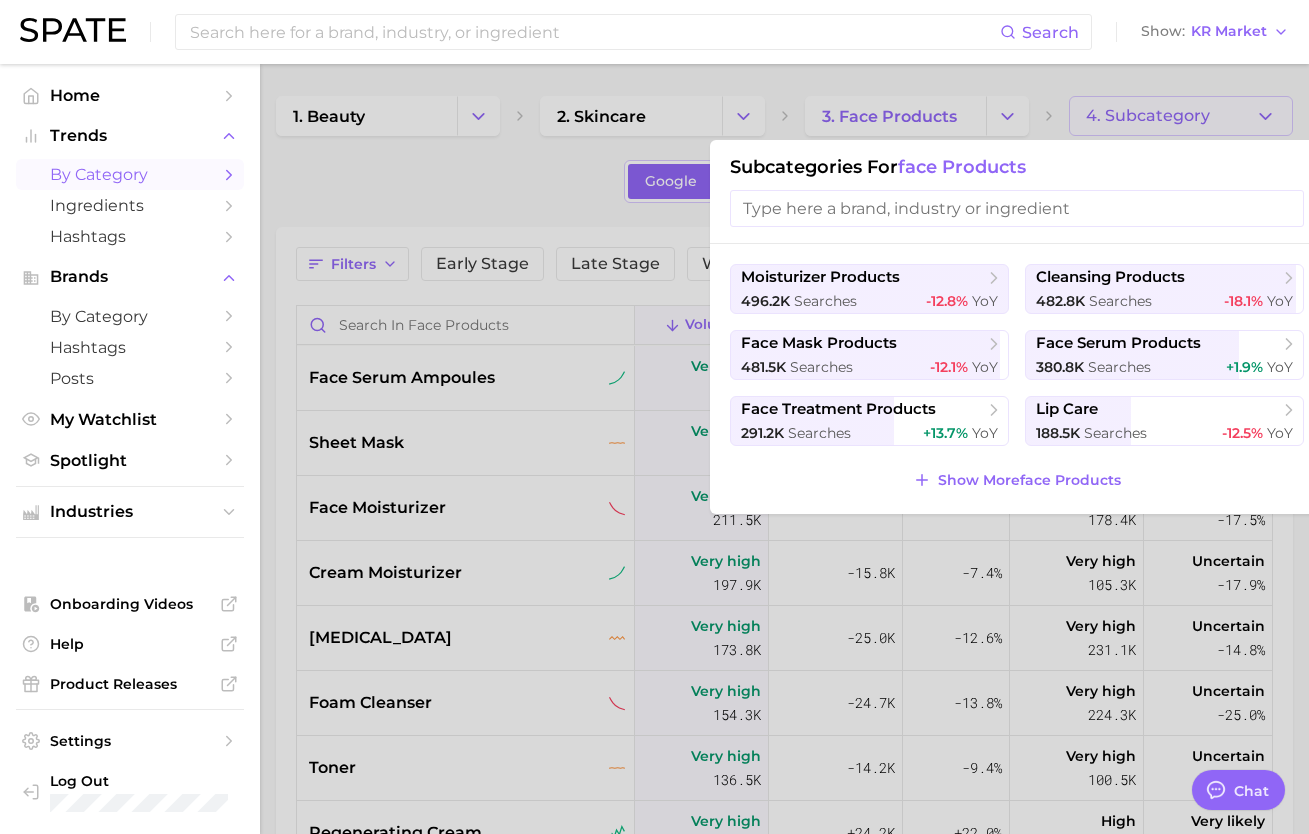 click at bounding box center (654, 417) 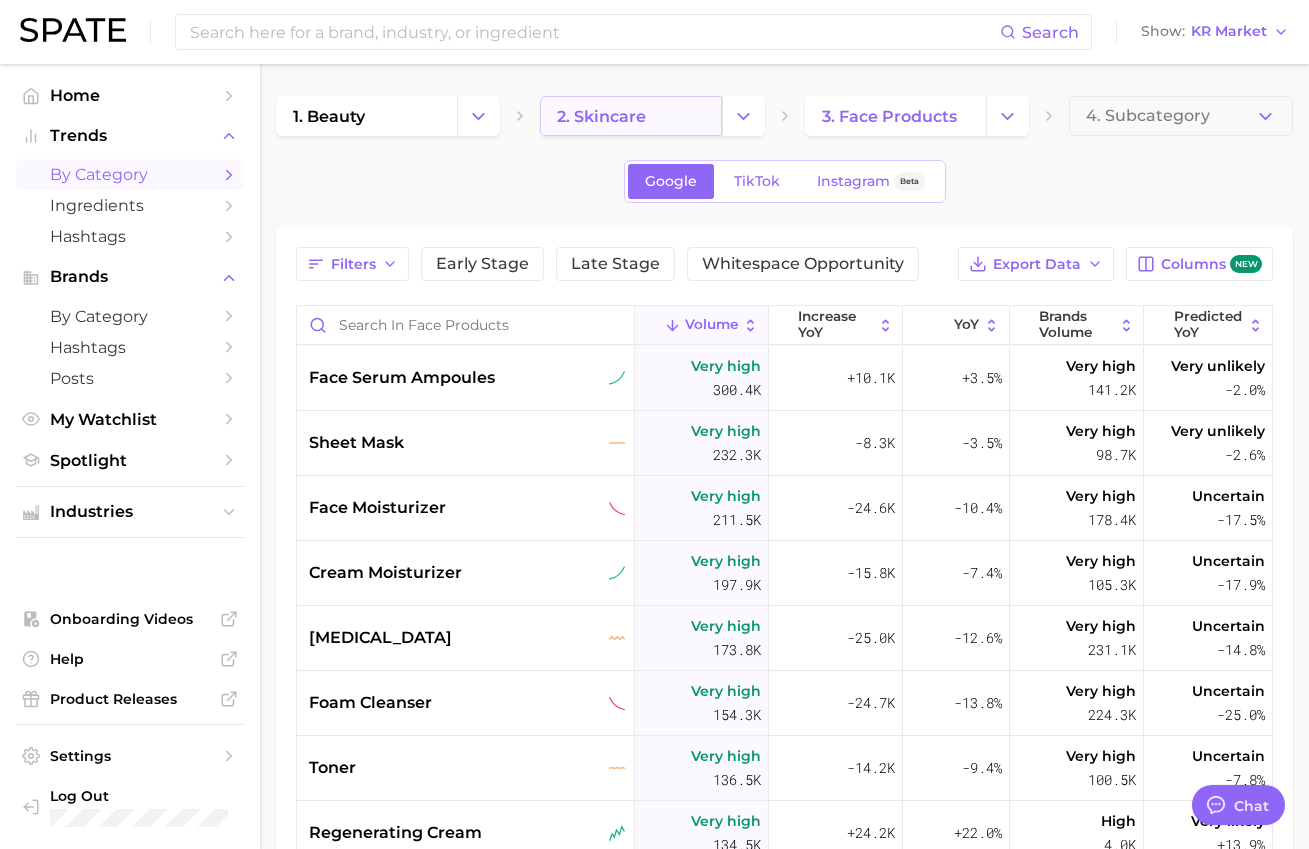 click on "2. skincare" at bounding box center [630, 116] 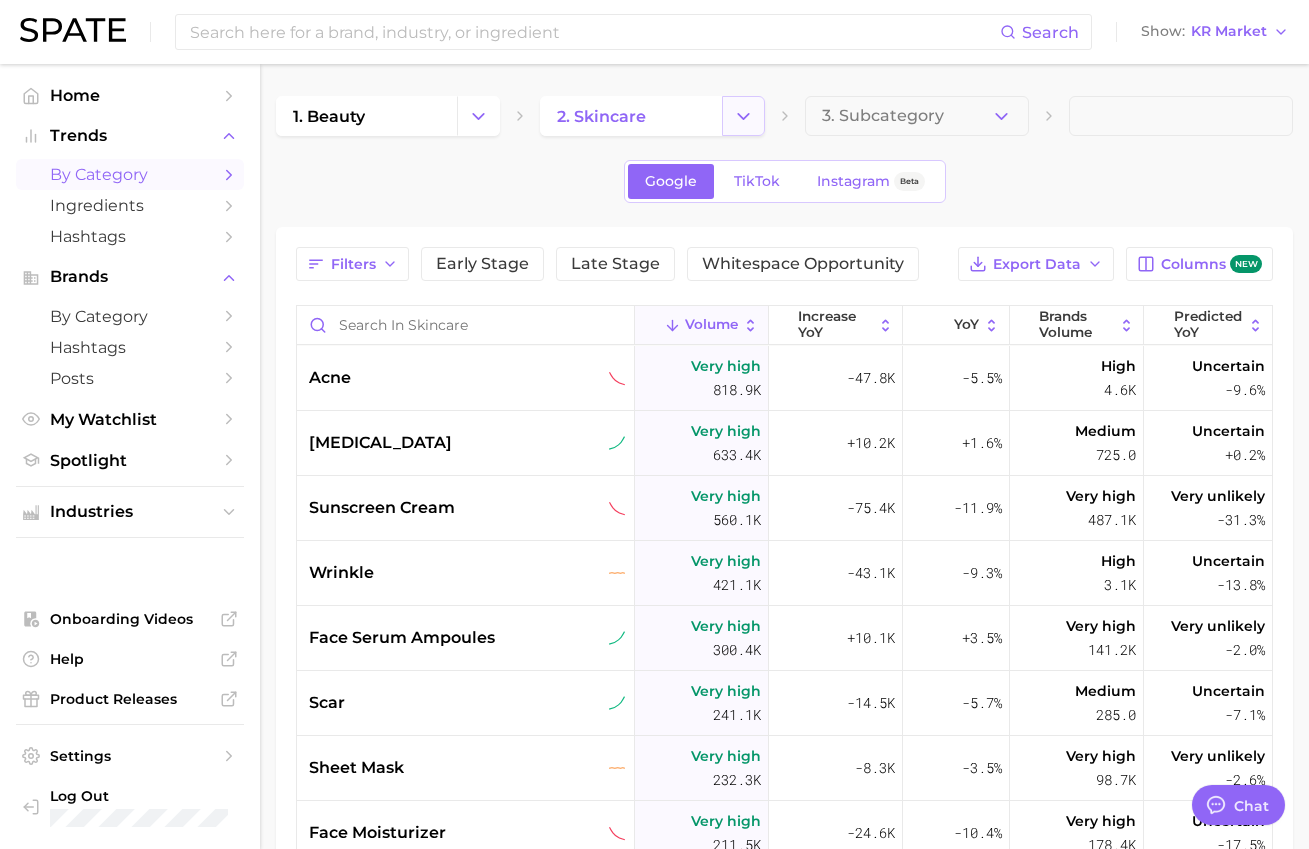 click 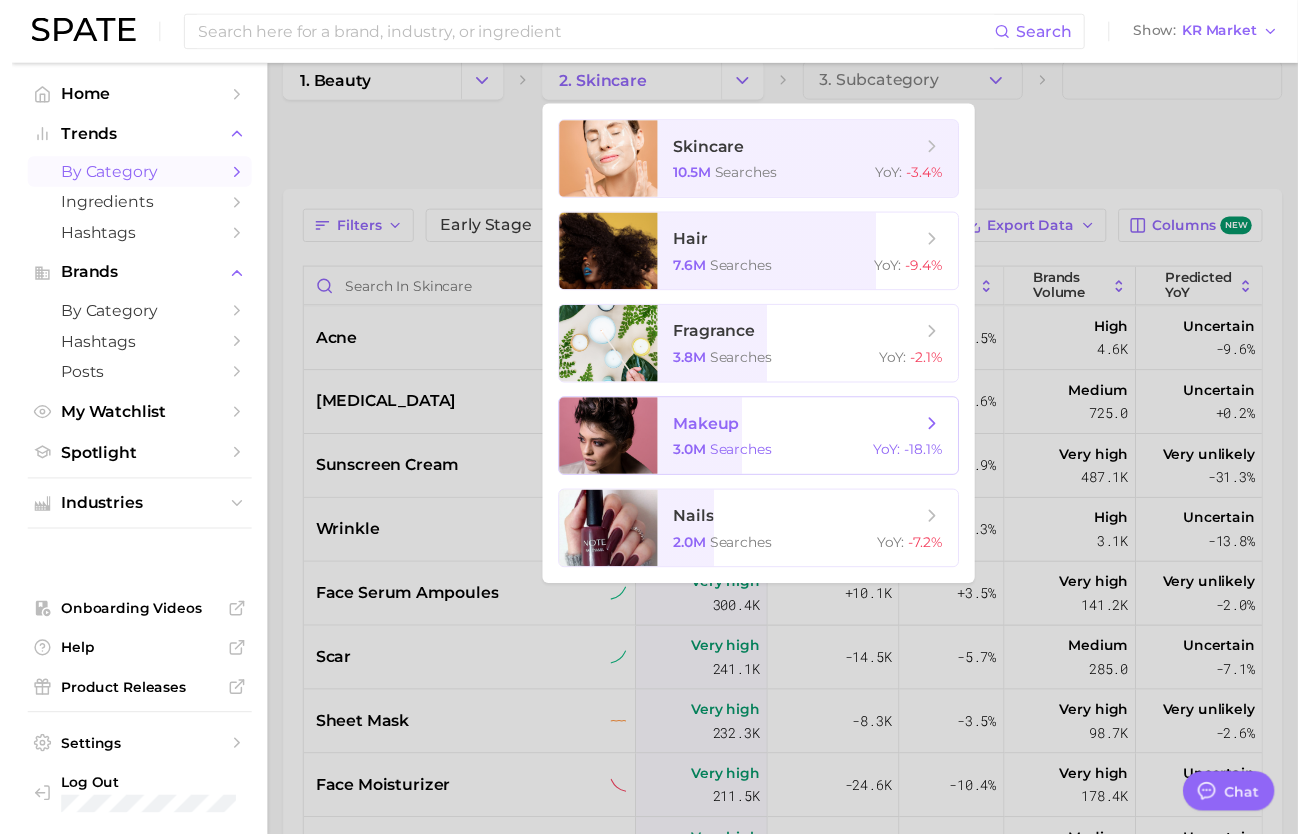 scroll, scrollTop: 0, scrollLeft: 0, axis: both 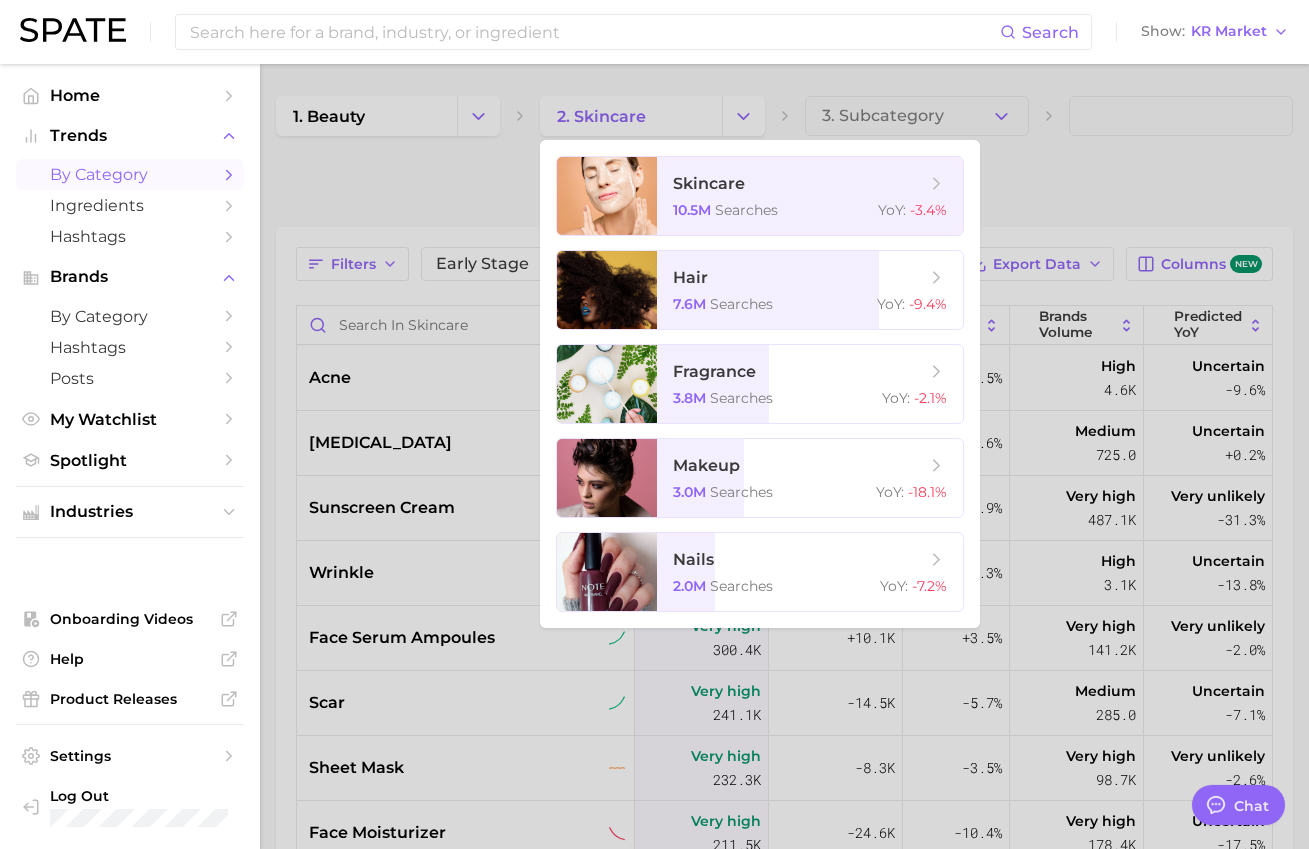 click at bounding box center (654, 424) 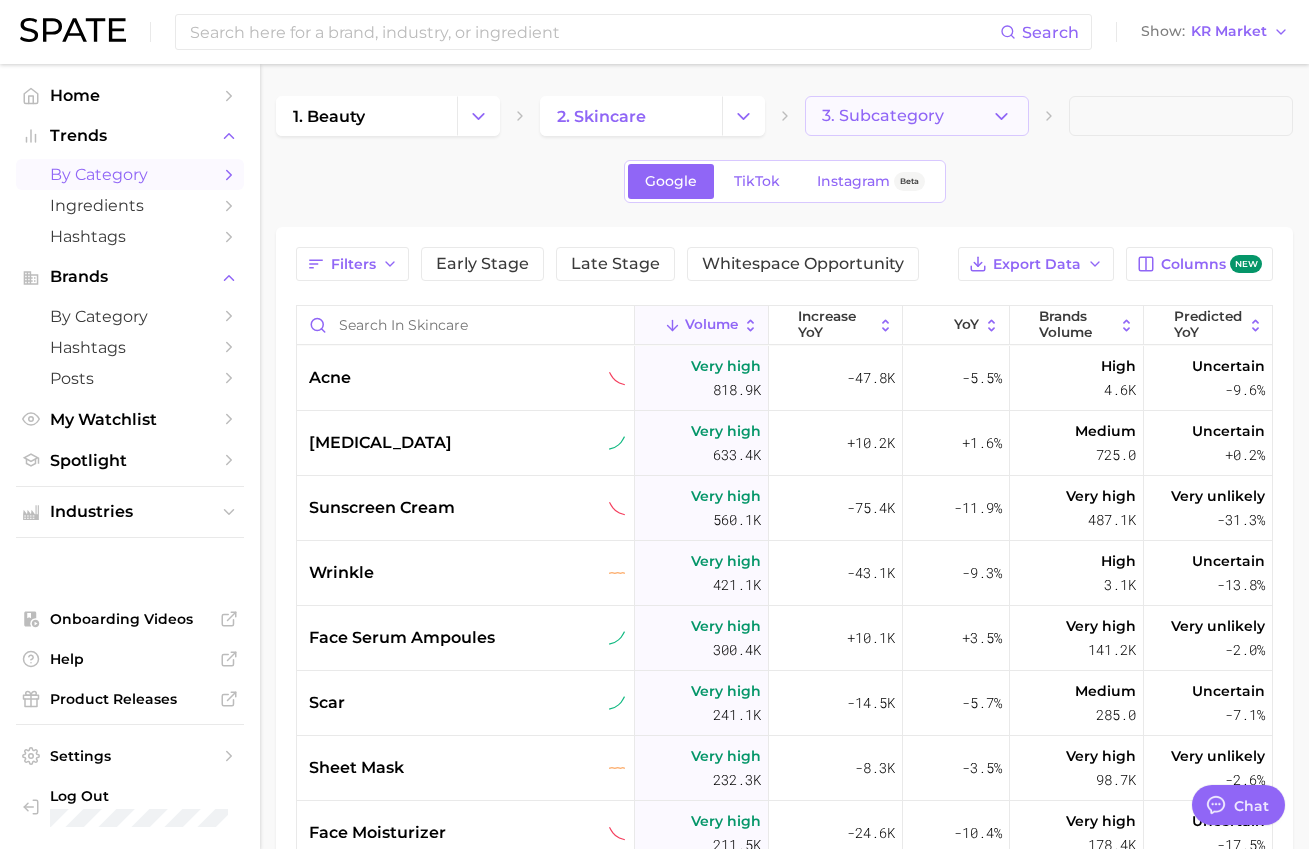 click 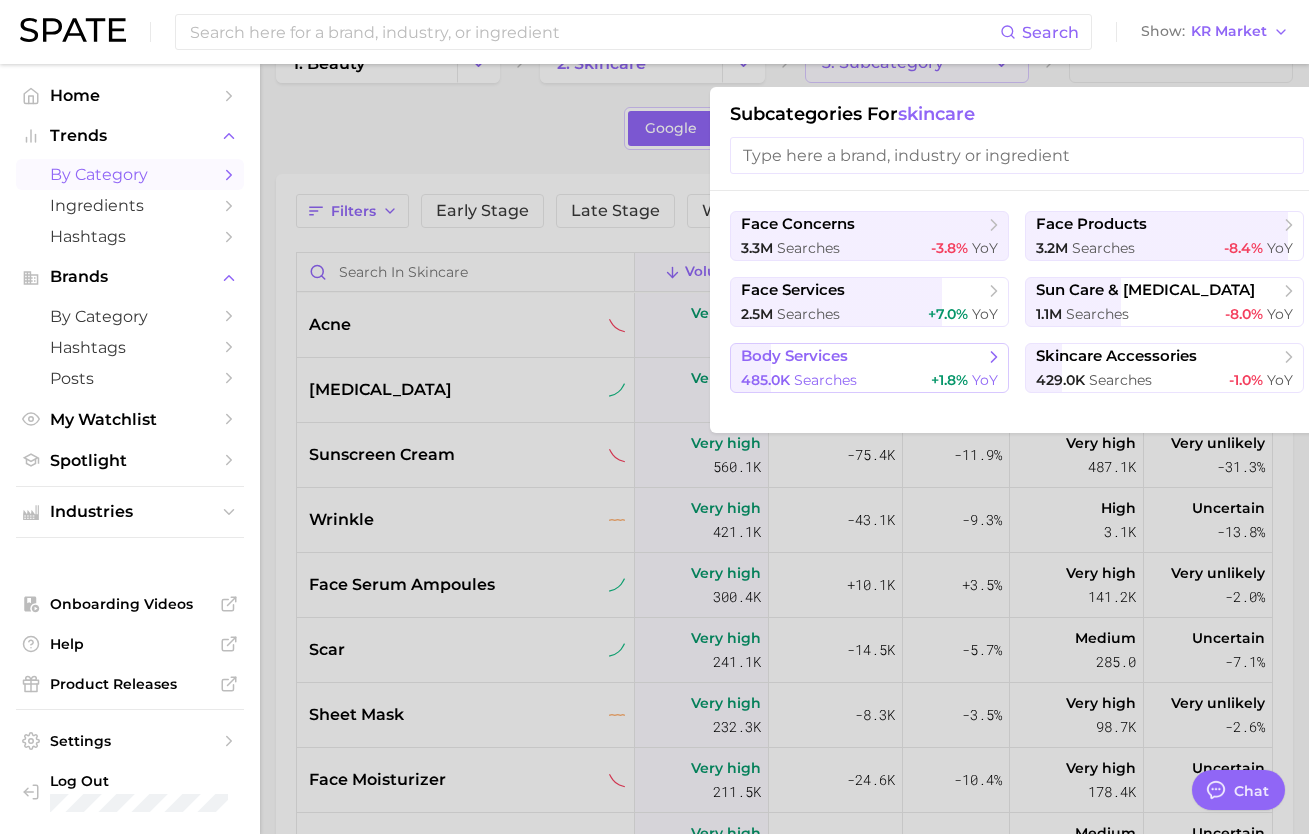 scroll, scrollTop: 100, scrollLeft: 0, axis: vertical 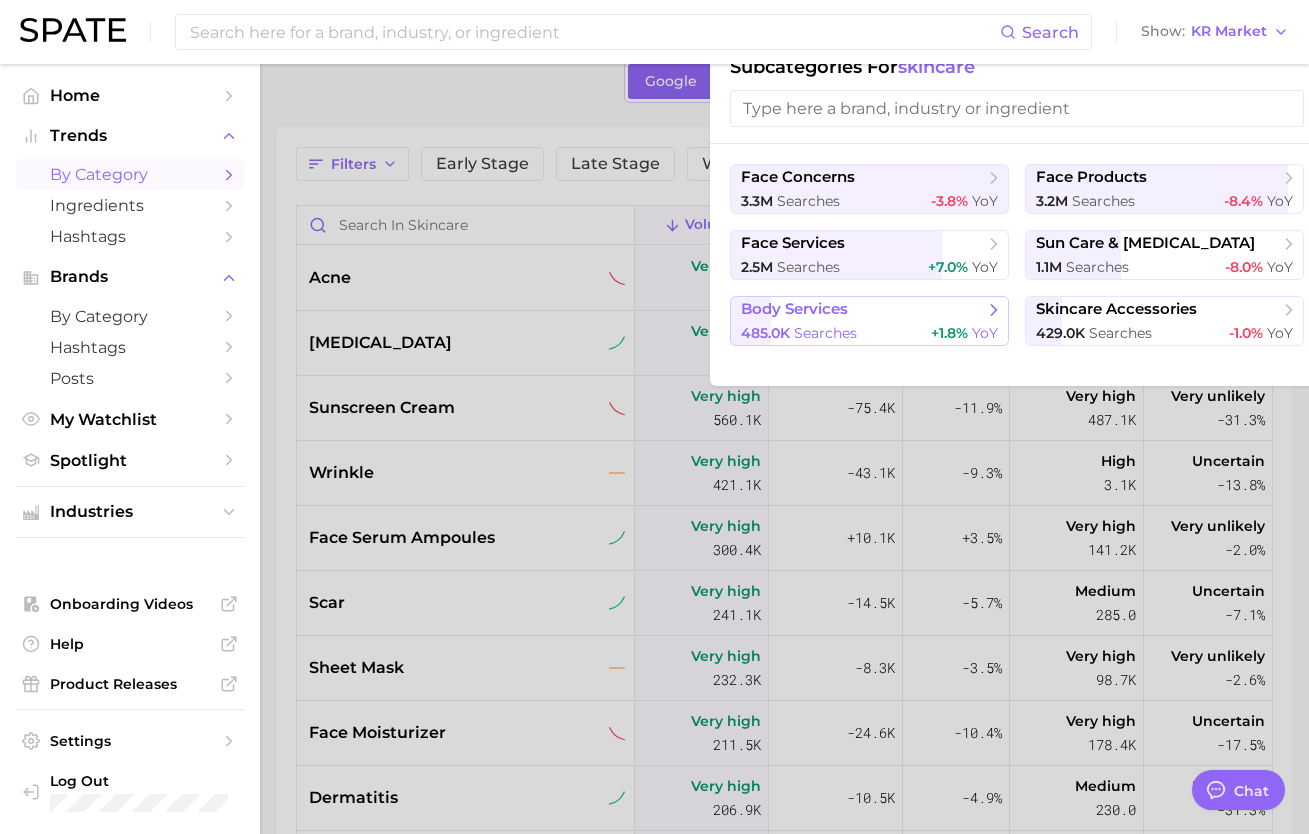 click on "485.0k   searches +1.8%   YoY" at bounding box center (869, 333) 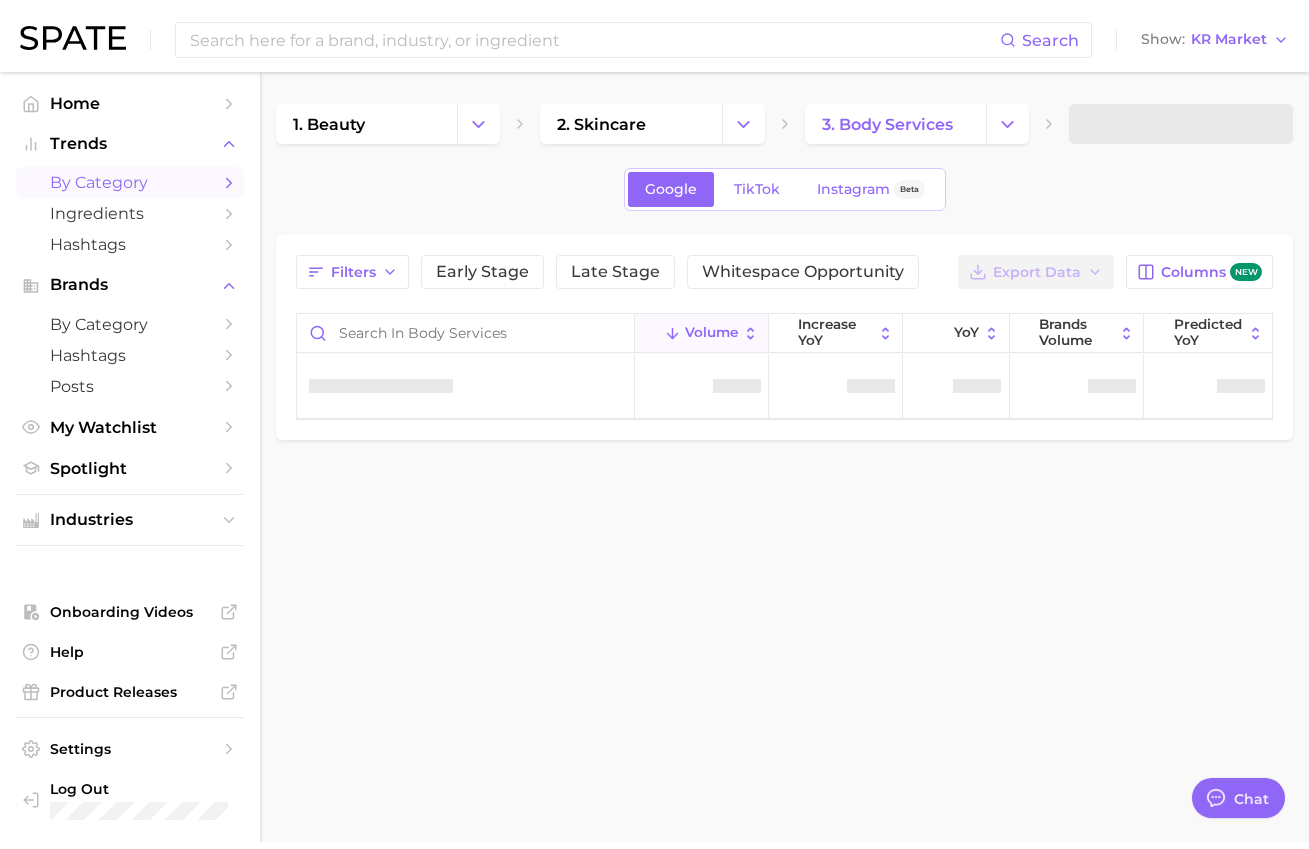 scroll, scrollTop: 0, scrollLeft: 0, axis: both 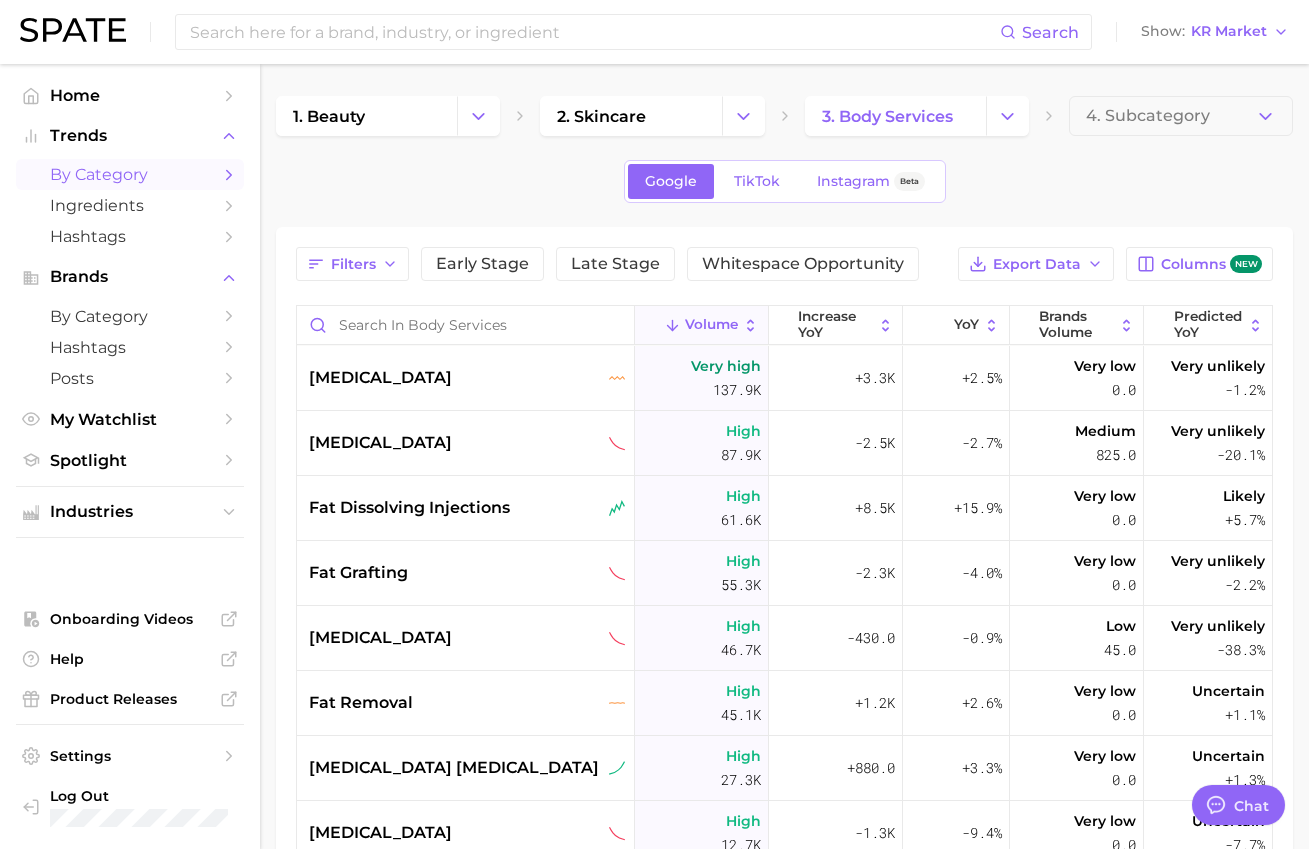 click on "4. Subcategory" at bounding box center (1148, 116) 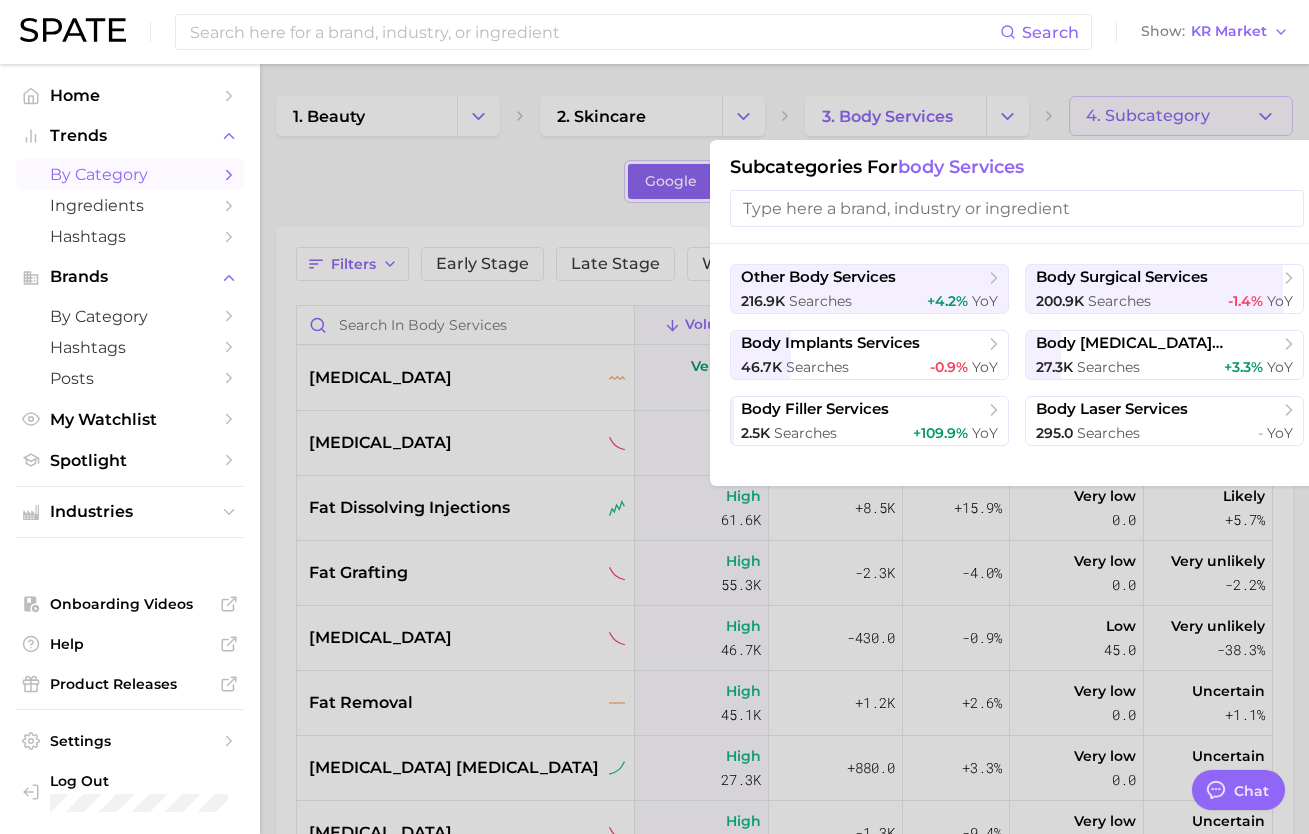 click at bounding box center (654, 417) 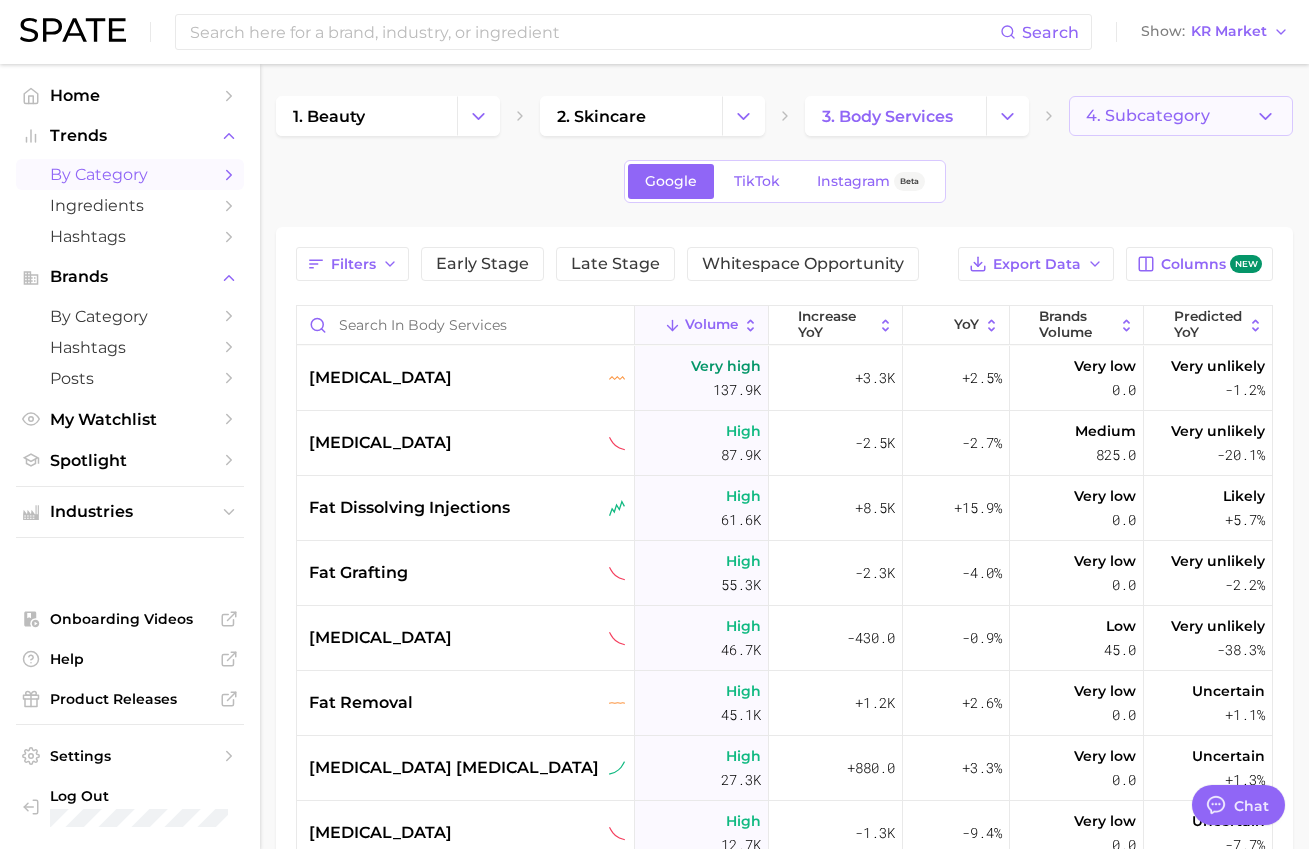 click on "4. Subcategory" at bounding box center [1181, 116] 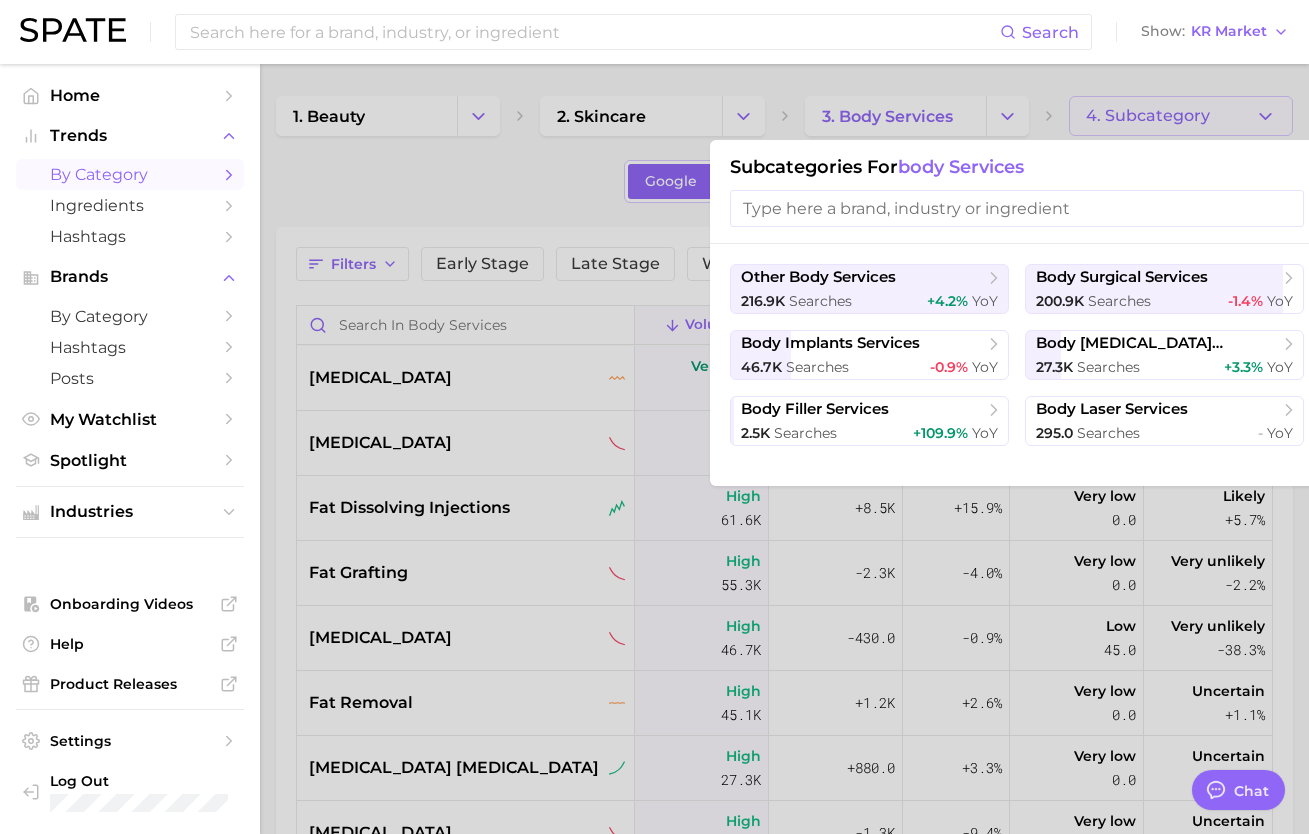 click at bounding box center [654, 417] 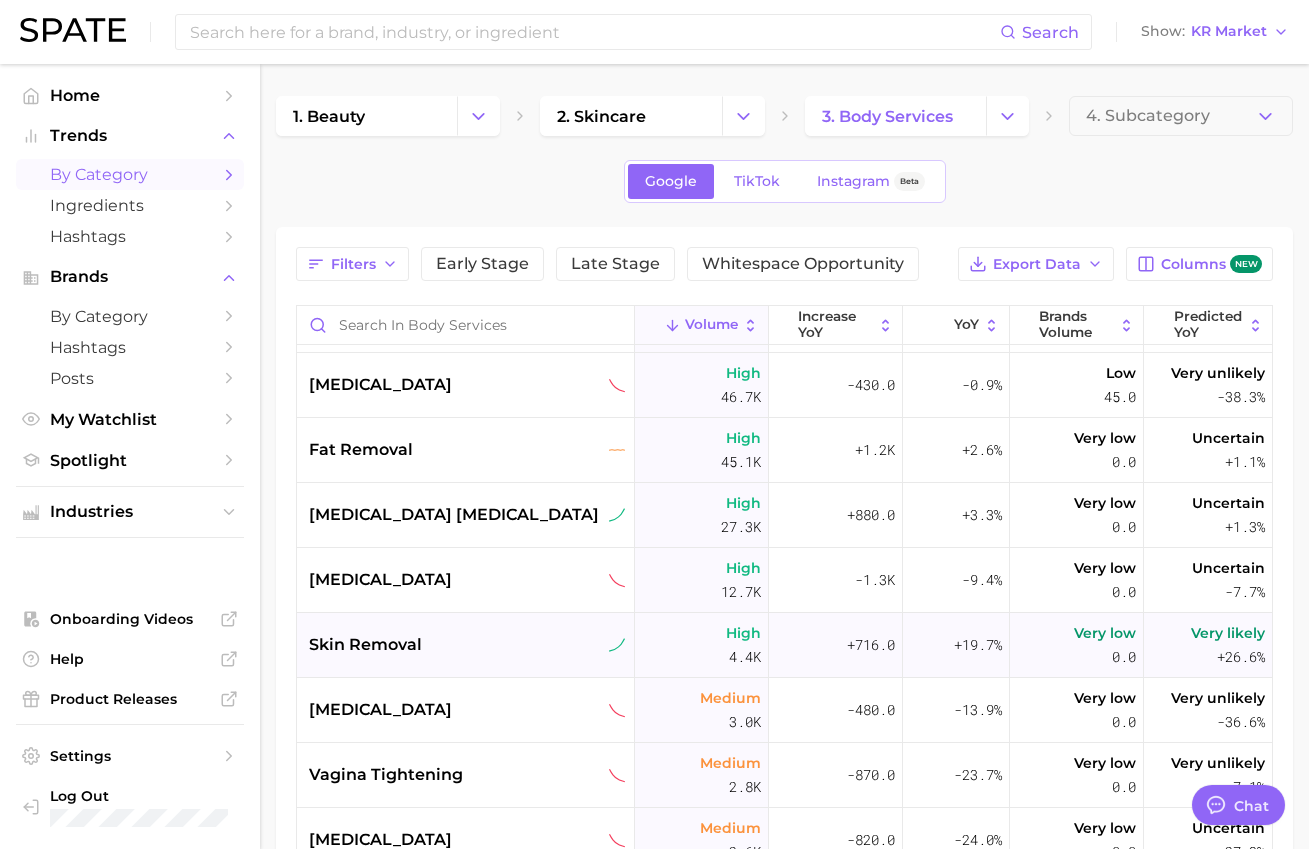 scroll, scrollTop: 400, scrollLeft: 0, axis: vertical 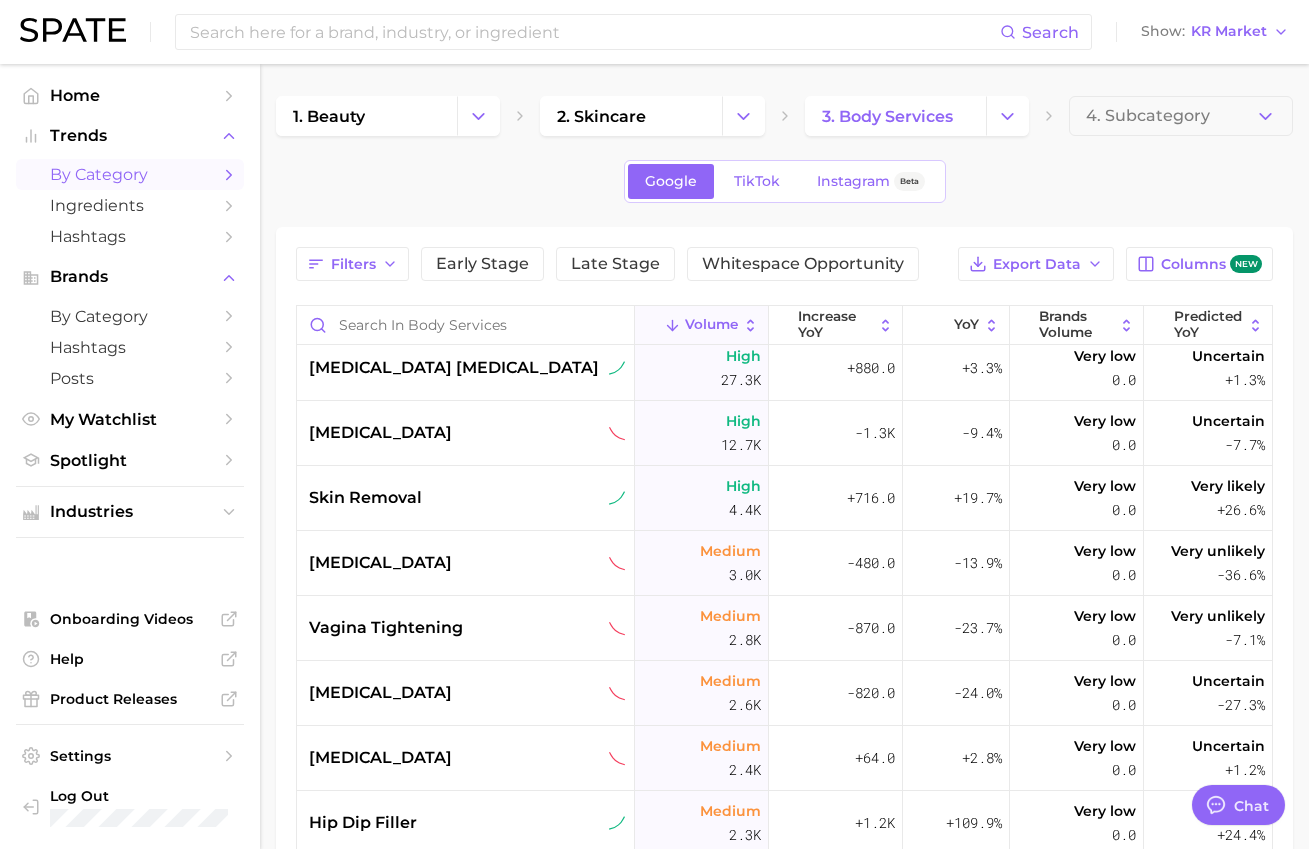 drag, startPoint x: 468, startPoint y: 363, endPoint x: 292, endPoint y: 368, distance: 176.07101 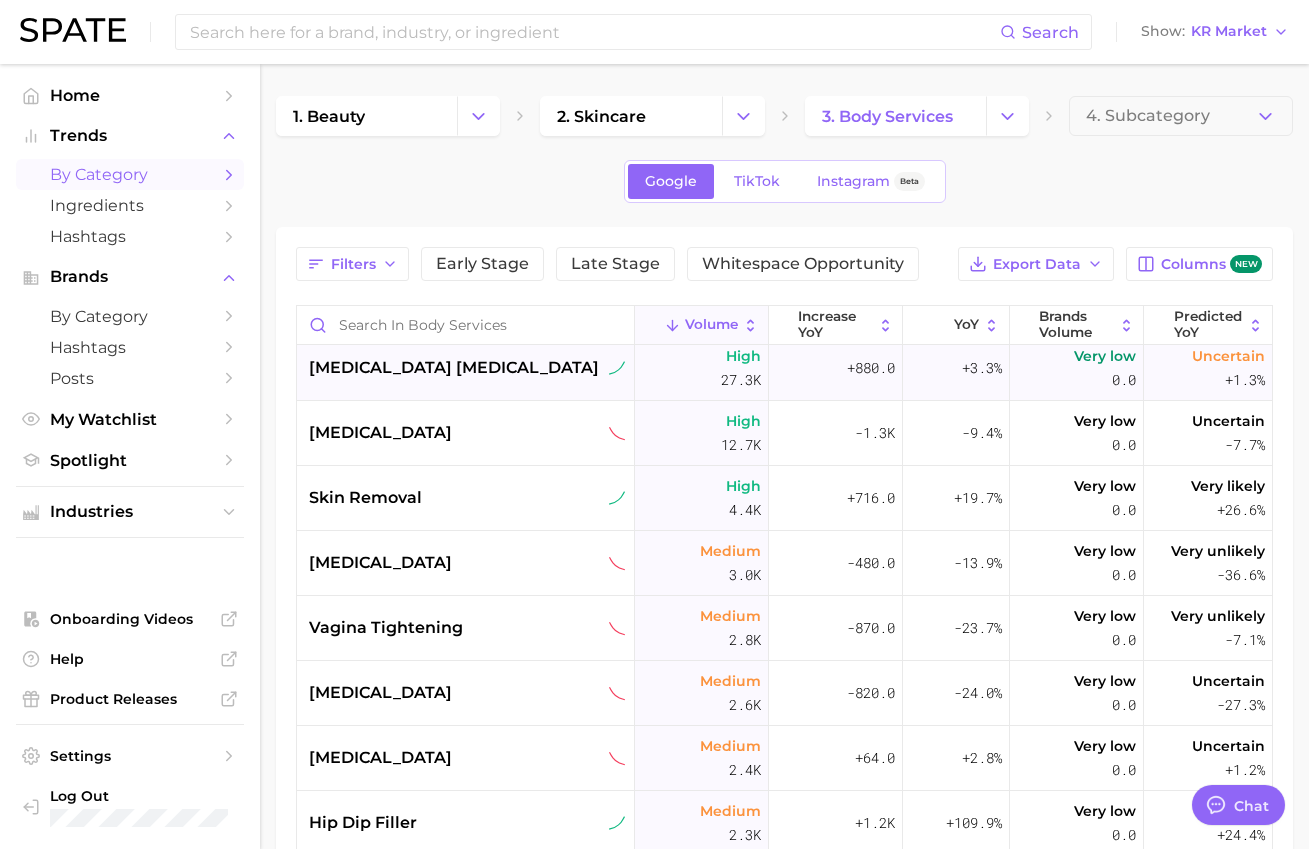 drag, startPoint x: 292, startPoint y: 368, endPoint x: 468, endPoint y: 368, distance: 176 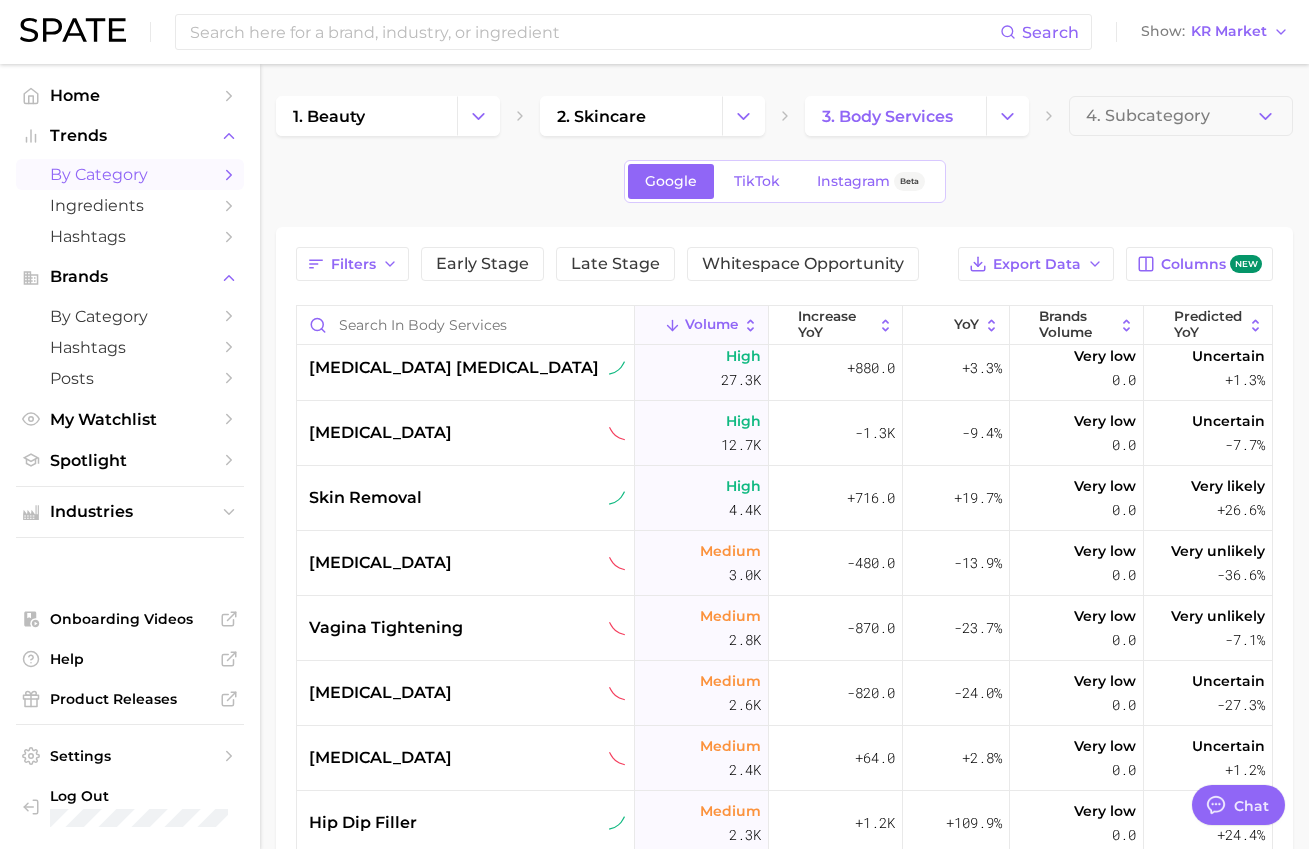 copy on "liposuction Very high 137.9k +3.3k +2.5% Very low 0.0 Very unlikely -1.2% mammoplasty High 87.9k -2.5k -2.7% Medium 825.0 Very unlikely -20.1% fat dissolving injections High 61.6k +8.5k +15.9% Very low 0.0 Likely +5.7% fat grafting High 55.3k -2.3k -4.0% Very low 0.0 Very unlikely -2.2% breast implants High 46.7k -430.0 -0.9% Low 45.0 Very unlikely -38.3% fat removal High 45.1k +1.2k +2.6% Very low 0.0 Uncertain +1.1% trapezius botox" 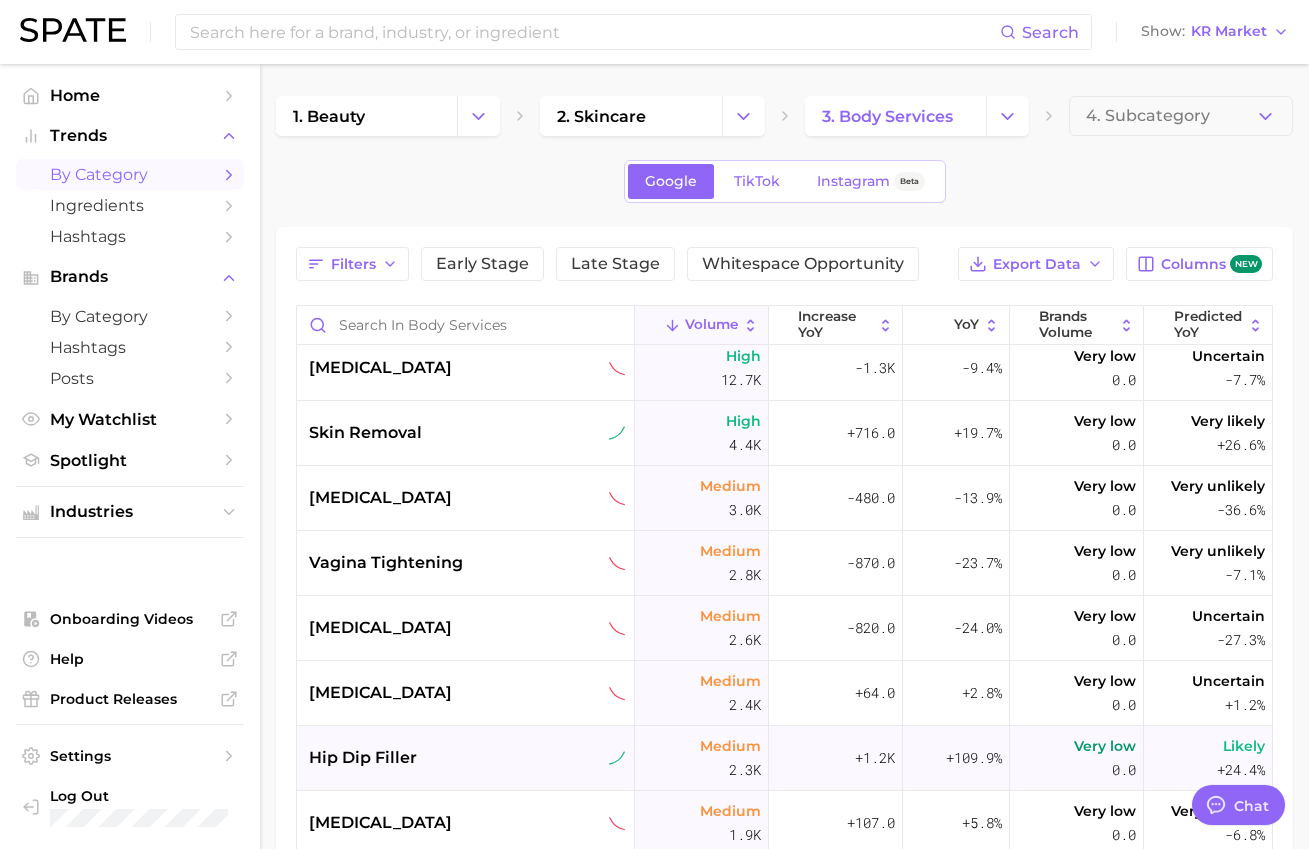 scroll, scrollTop: 500, scrollLeft: 0, axis: vertical 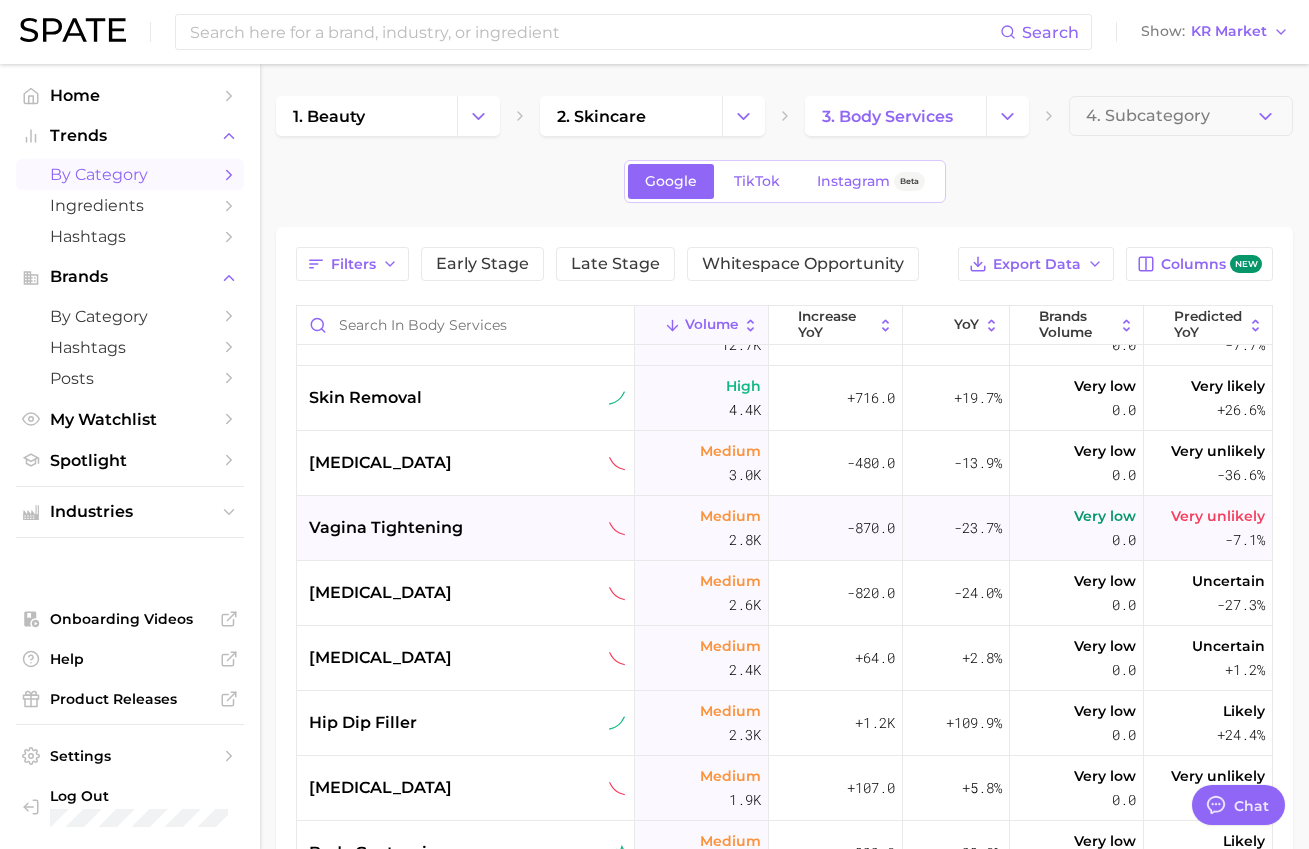 drag, startPoint x: 305, startPoint y: 526, endPoint x: 493, endPoint y: 522, distance: 188.04254 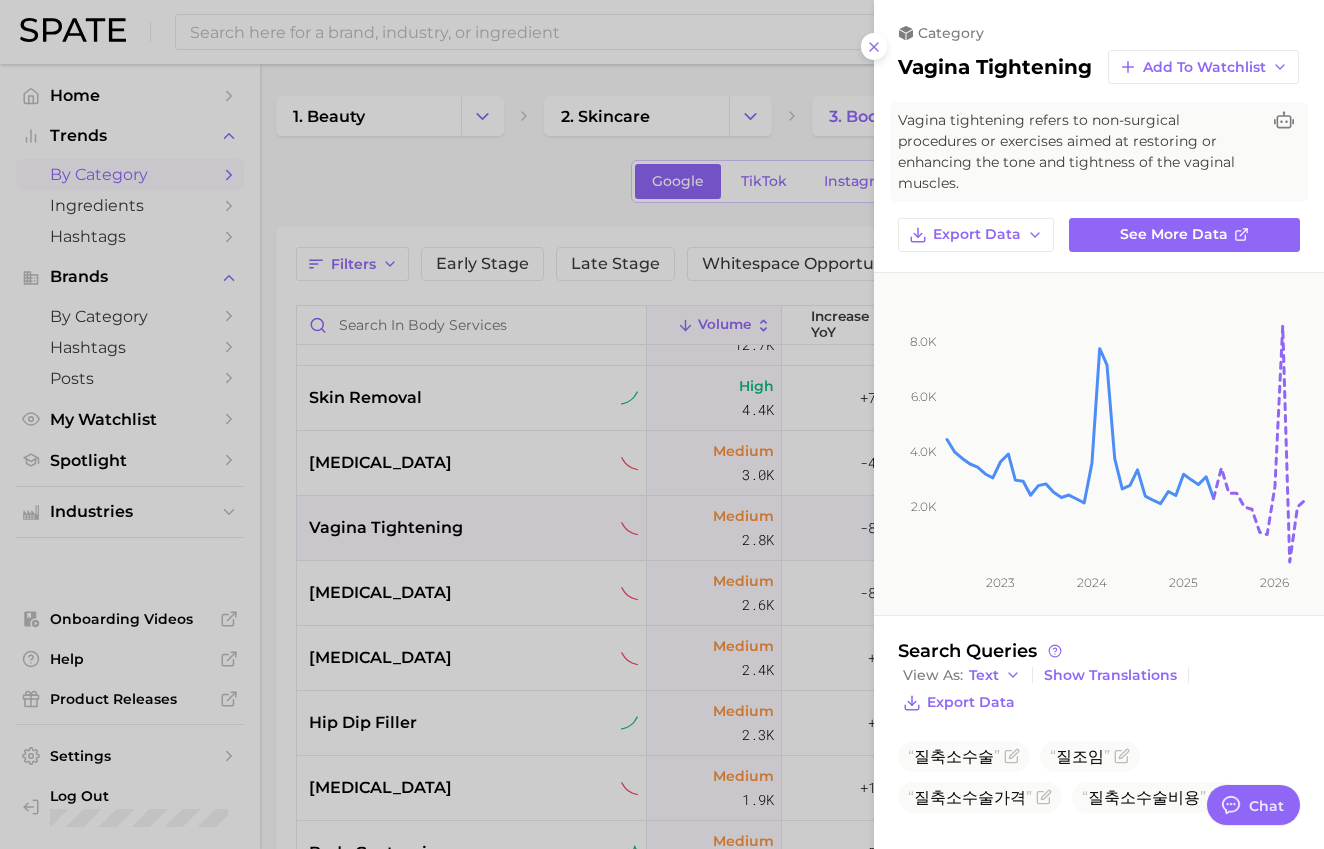drag, startPoint x: 1083, startPoint y: 71, endPoint x: 885, endPoint y: 74, distance: 198.02272 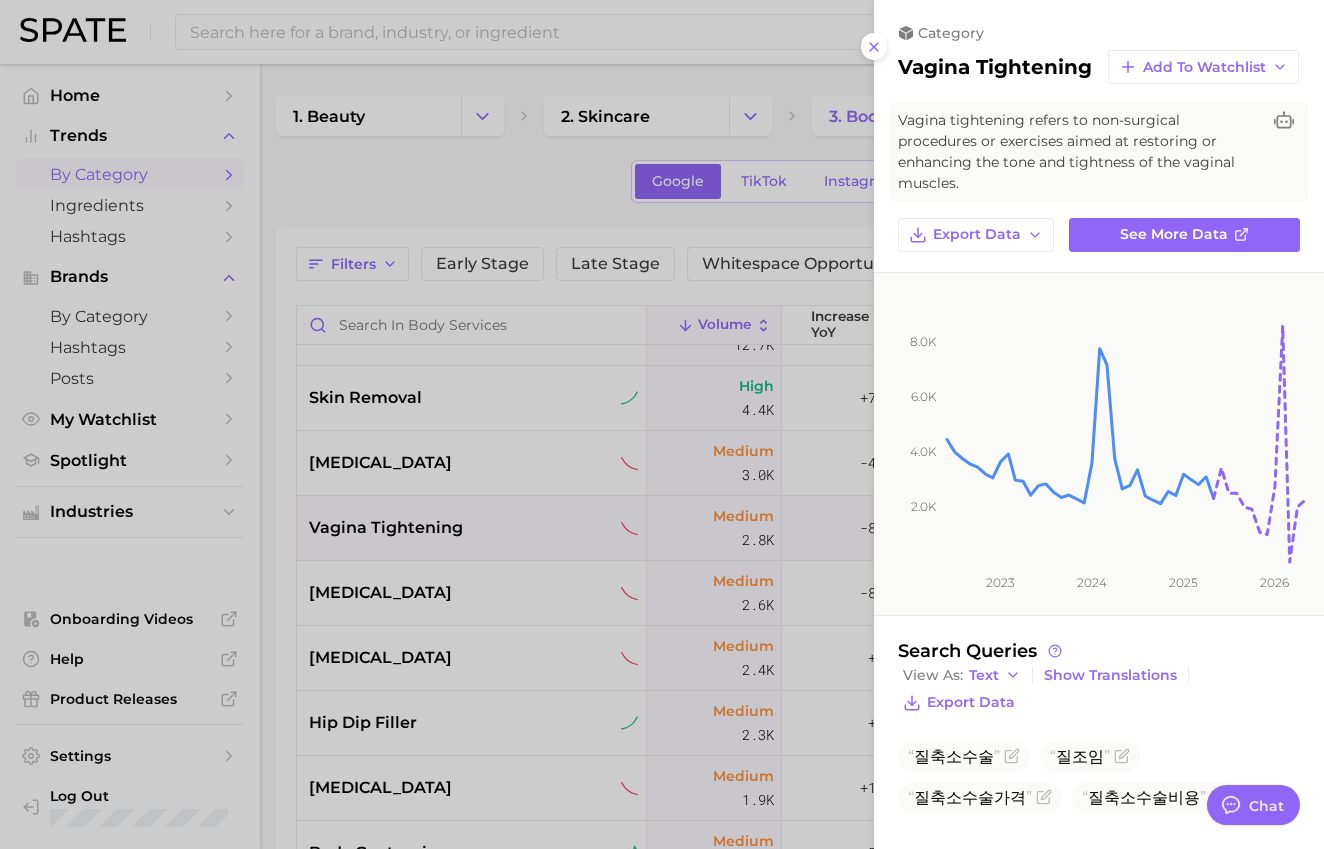 click at bounding box center [662, 424] 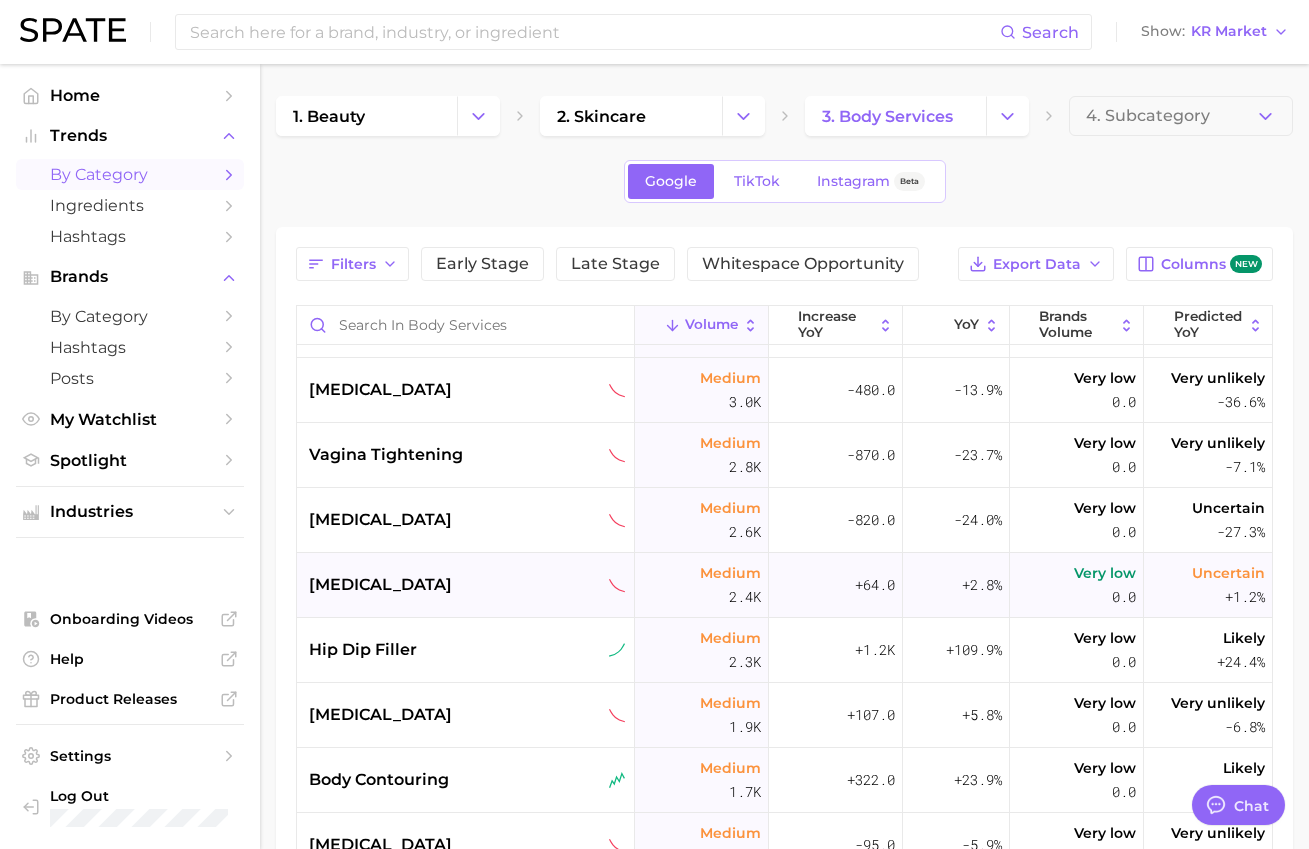 scroll, scrollTop: 700, scrollLeft: 0, axis: vertical 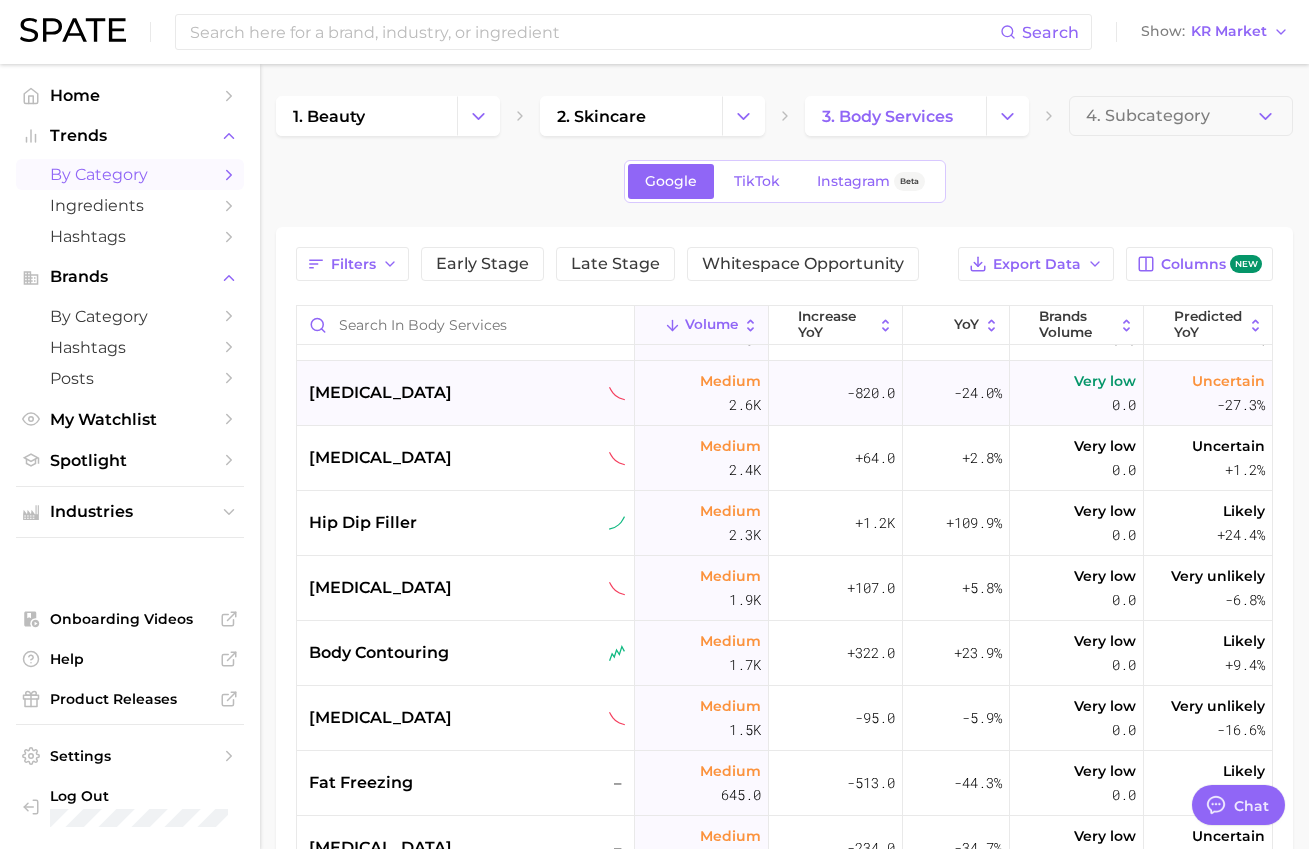 drag, startPoint x: 435, startPoint y: 390, endPoint x: 300, endPoint y: 382, distance: 135.23683 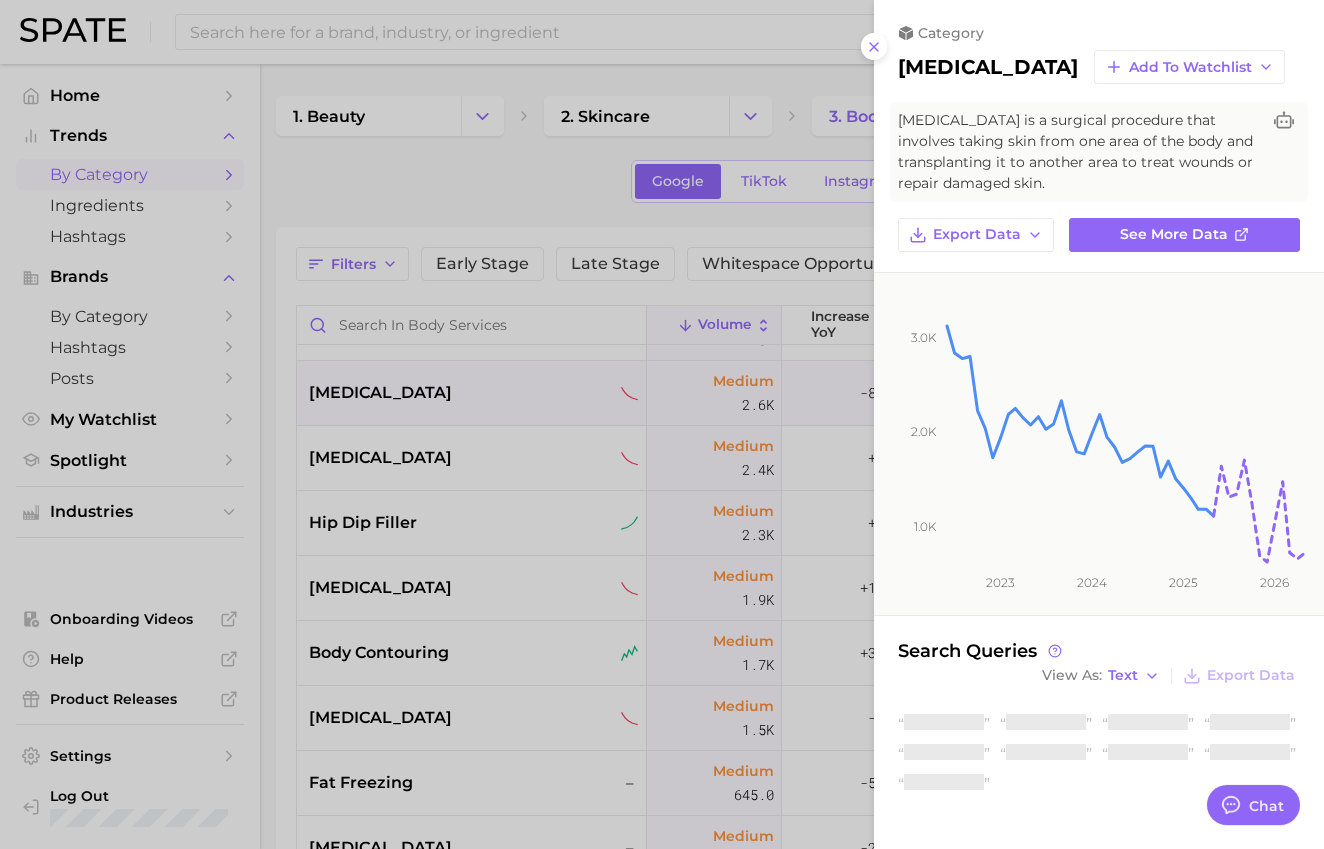 drag, startPoint x: 1032, startPoint y: 75, endPoint x: 884, endPoint y: 76, distance: 148.00337 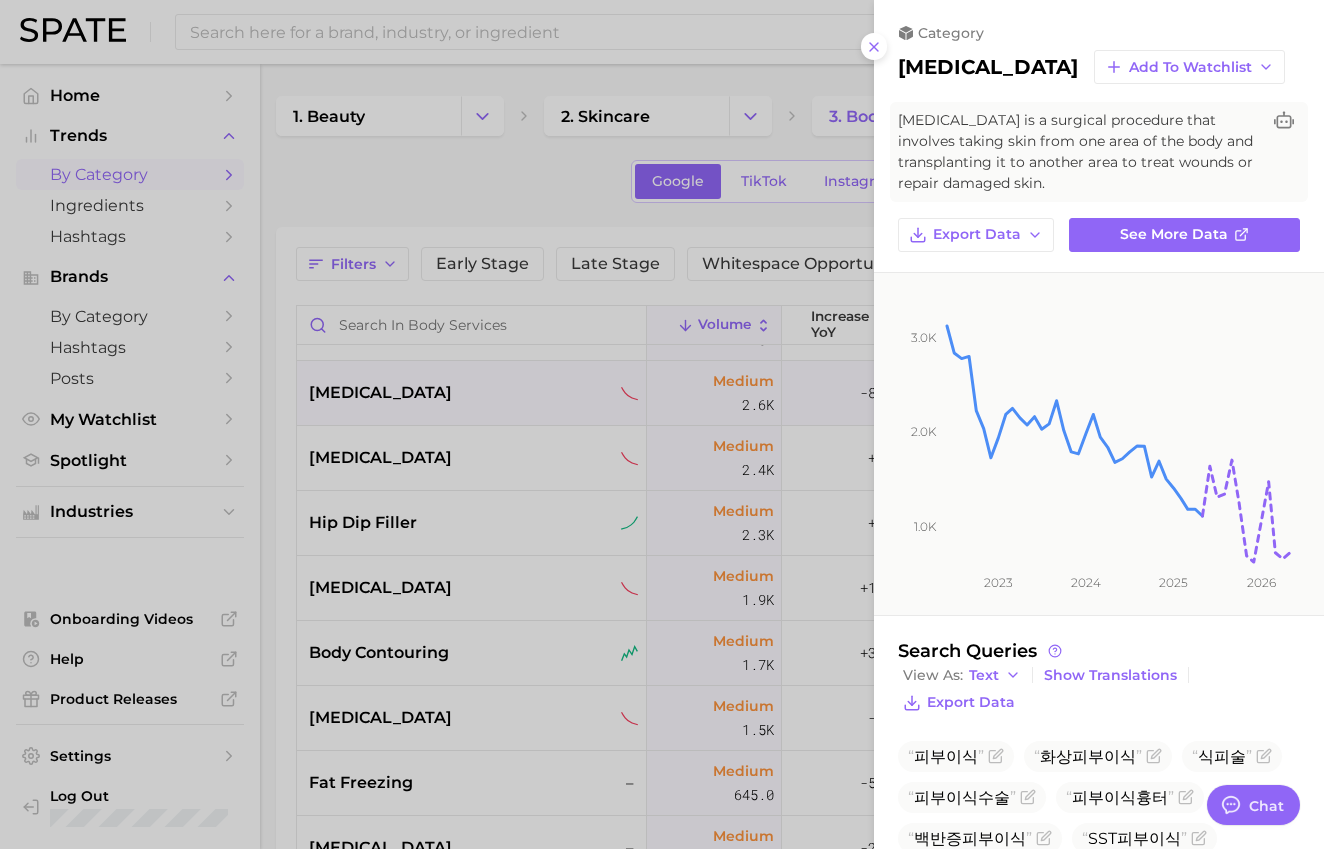 copy on "skin grafting" 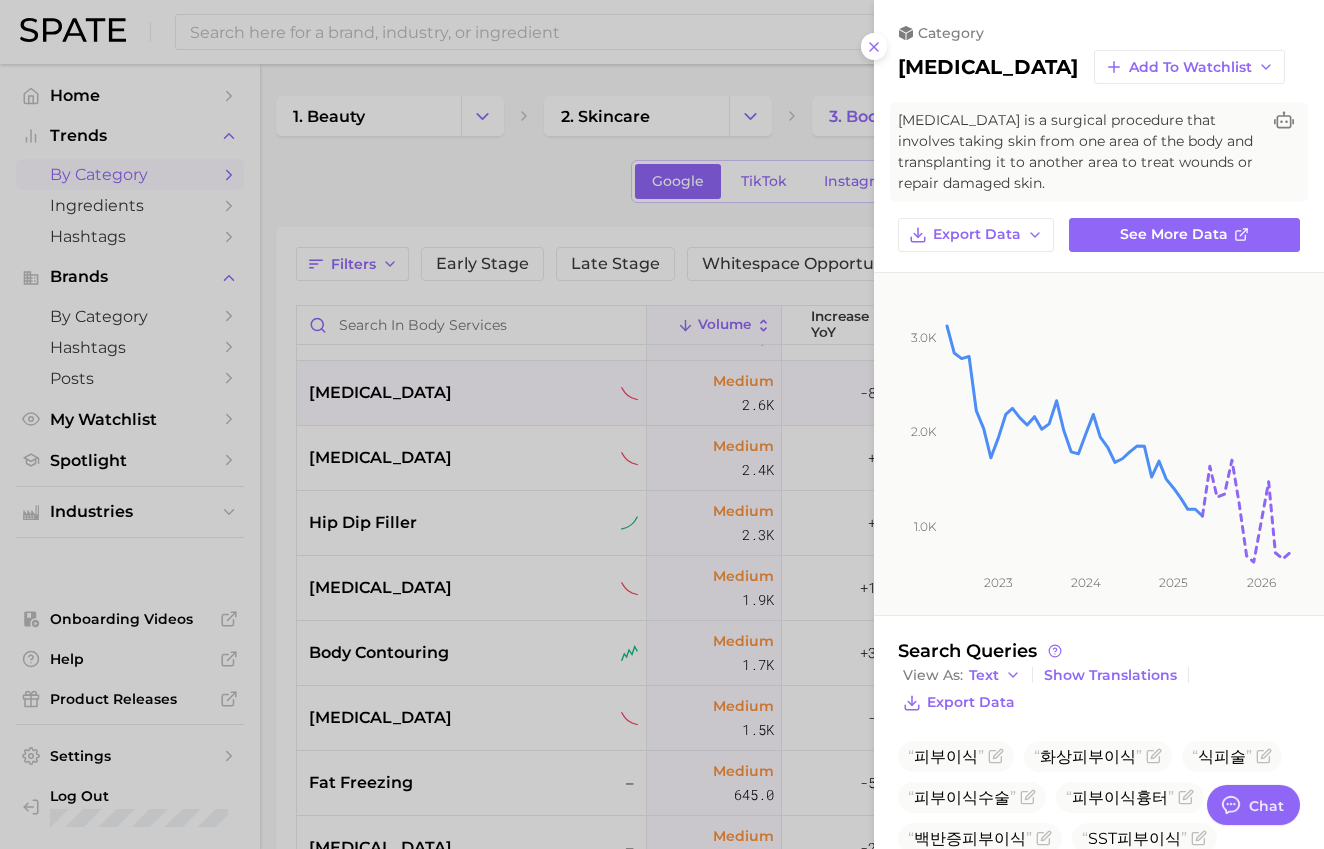 click at bounding box center [662, 424] 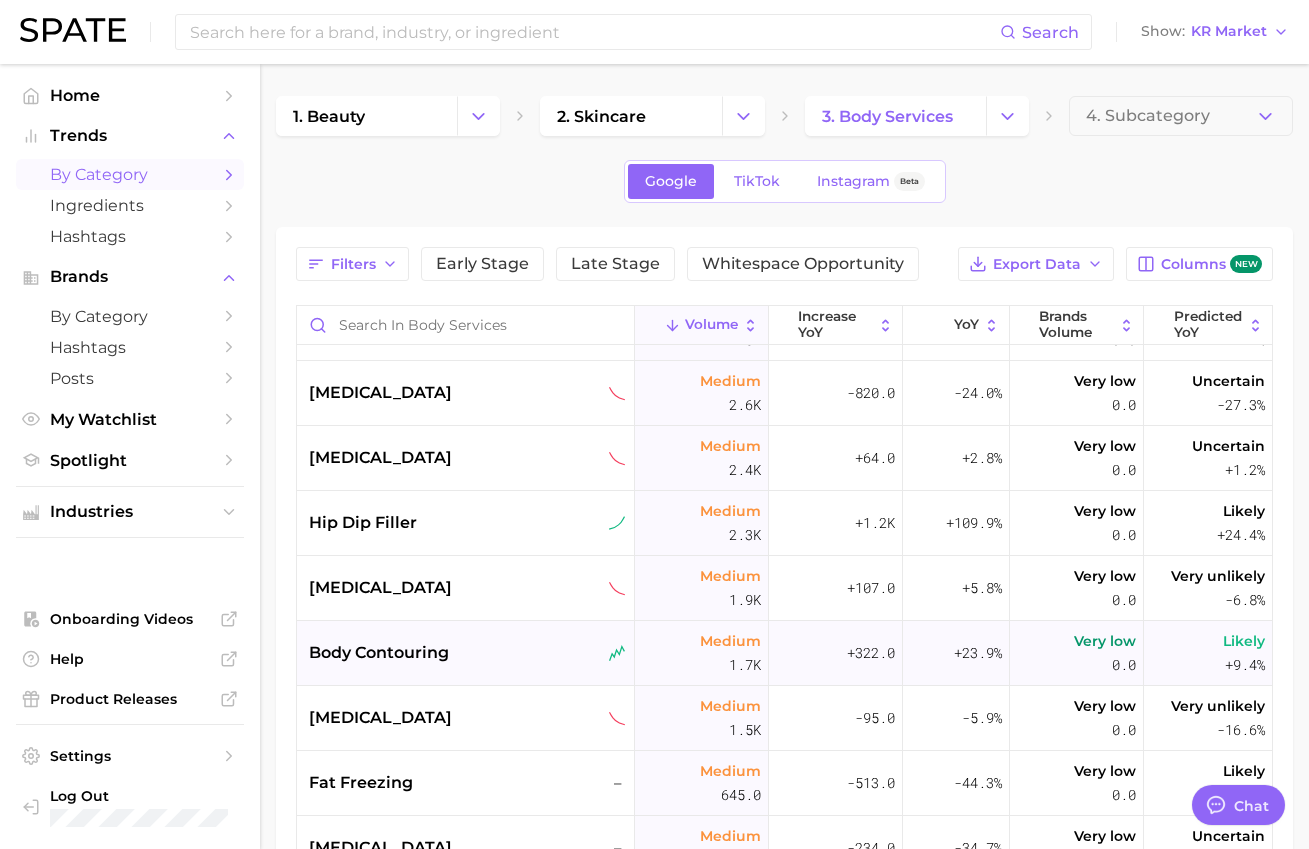 scroll, scrollTop: 800, scrollLeft: 0, axis: vertical 